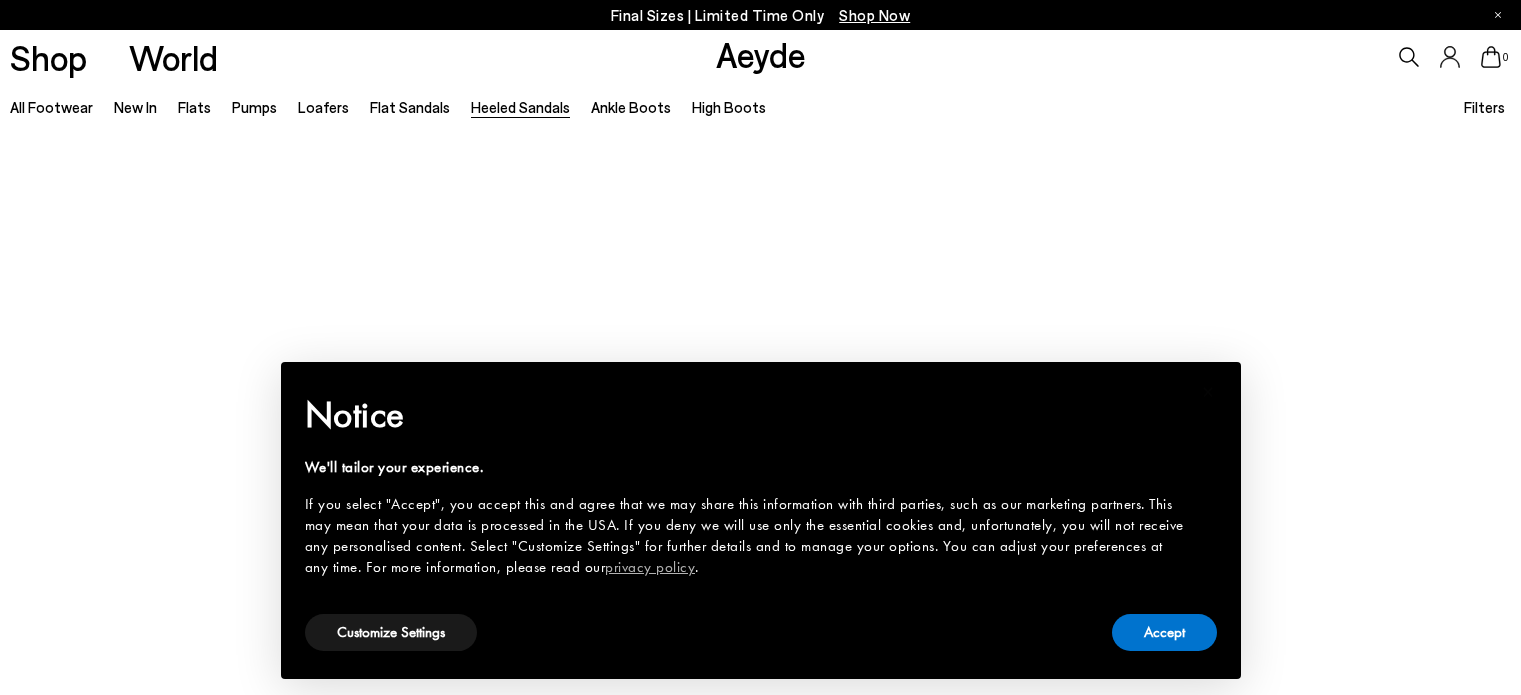 scroll, scrollTop: 0, scrollLeft: 0, axis: both 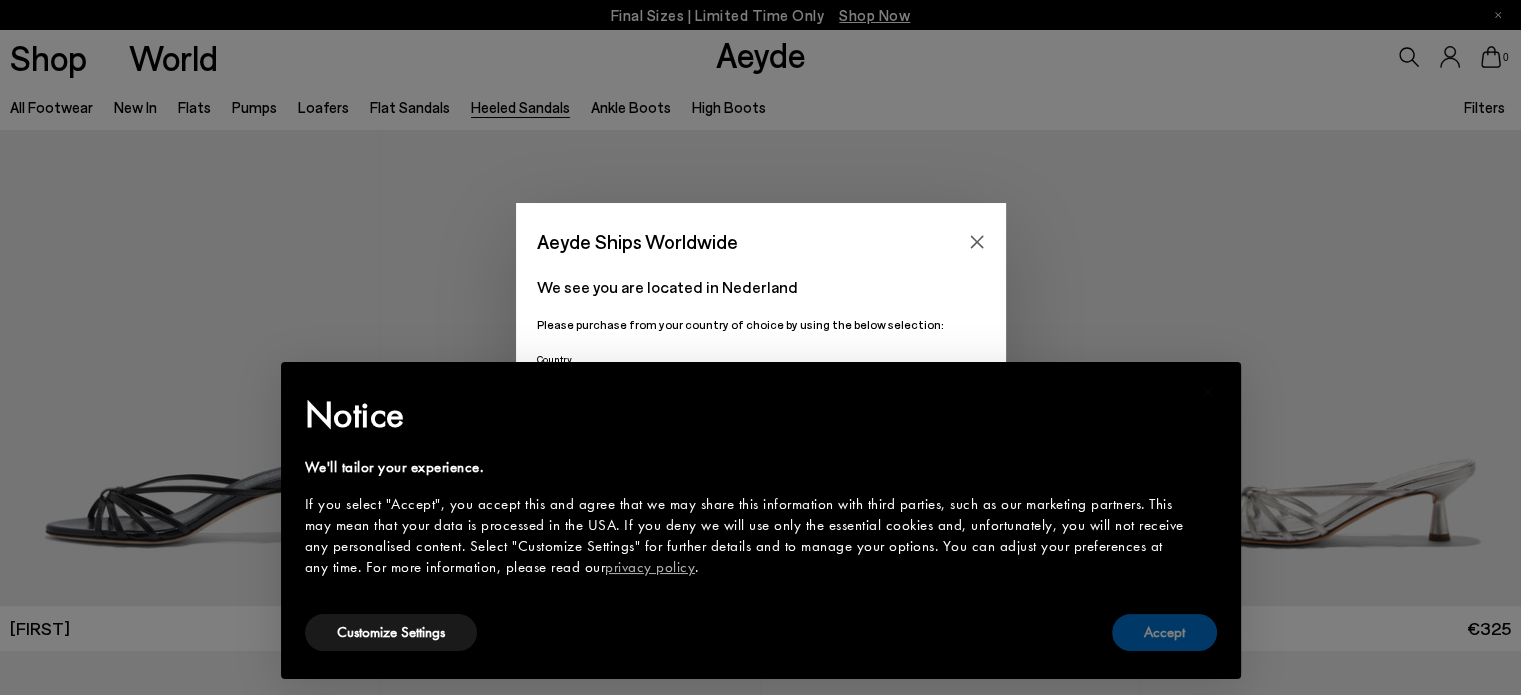 click on "Accept" at bounding box center (1164, 632) 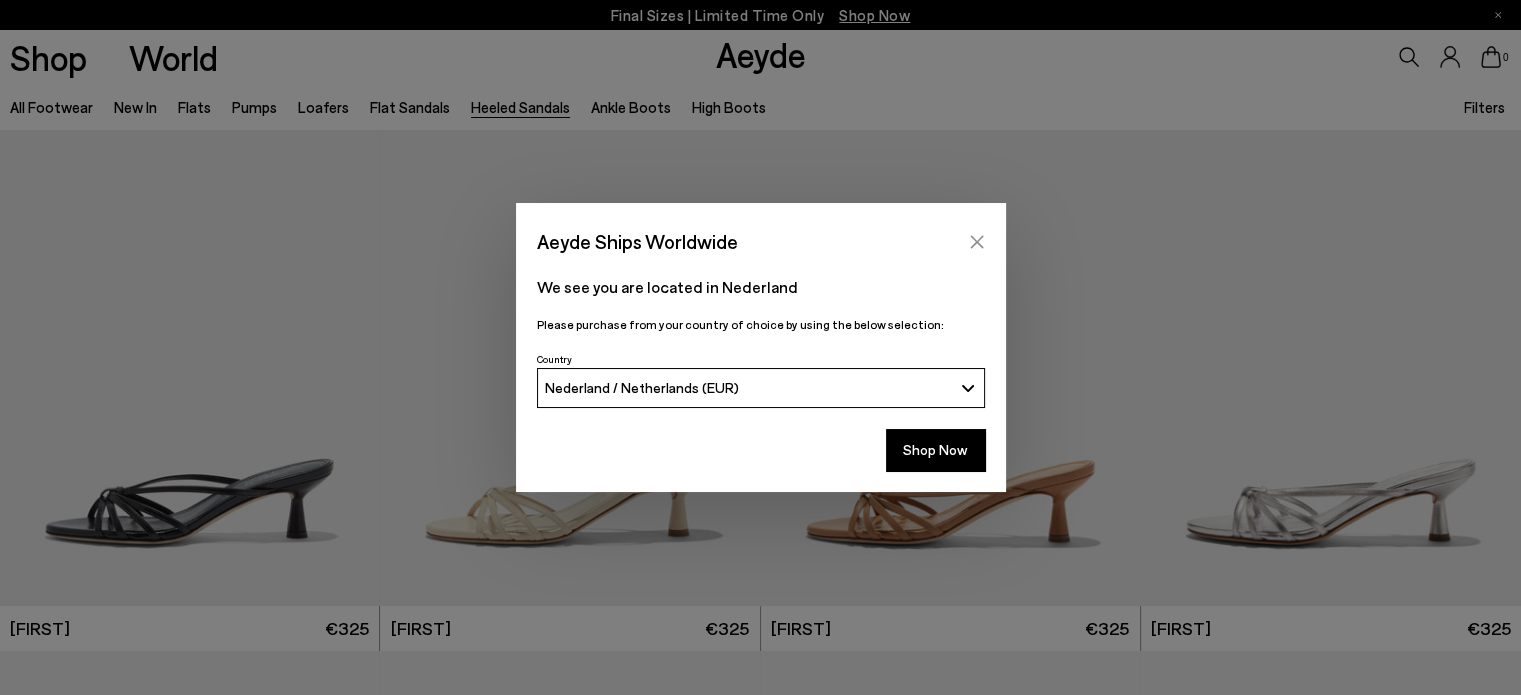 click at bounding box center (977, 242) 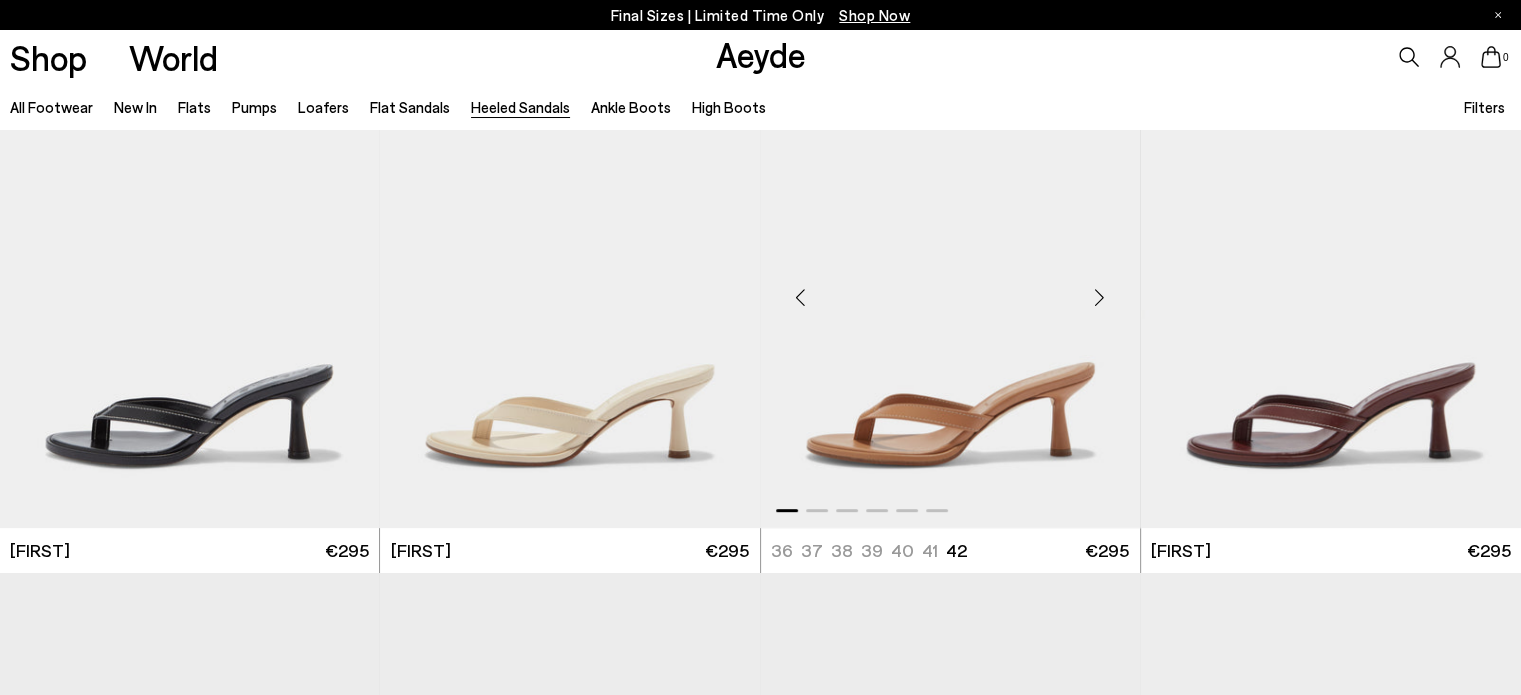 scroll, scrollTop: 1200, scrollLeft: 0, axis: vertical 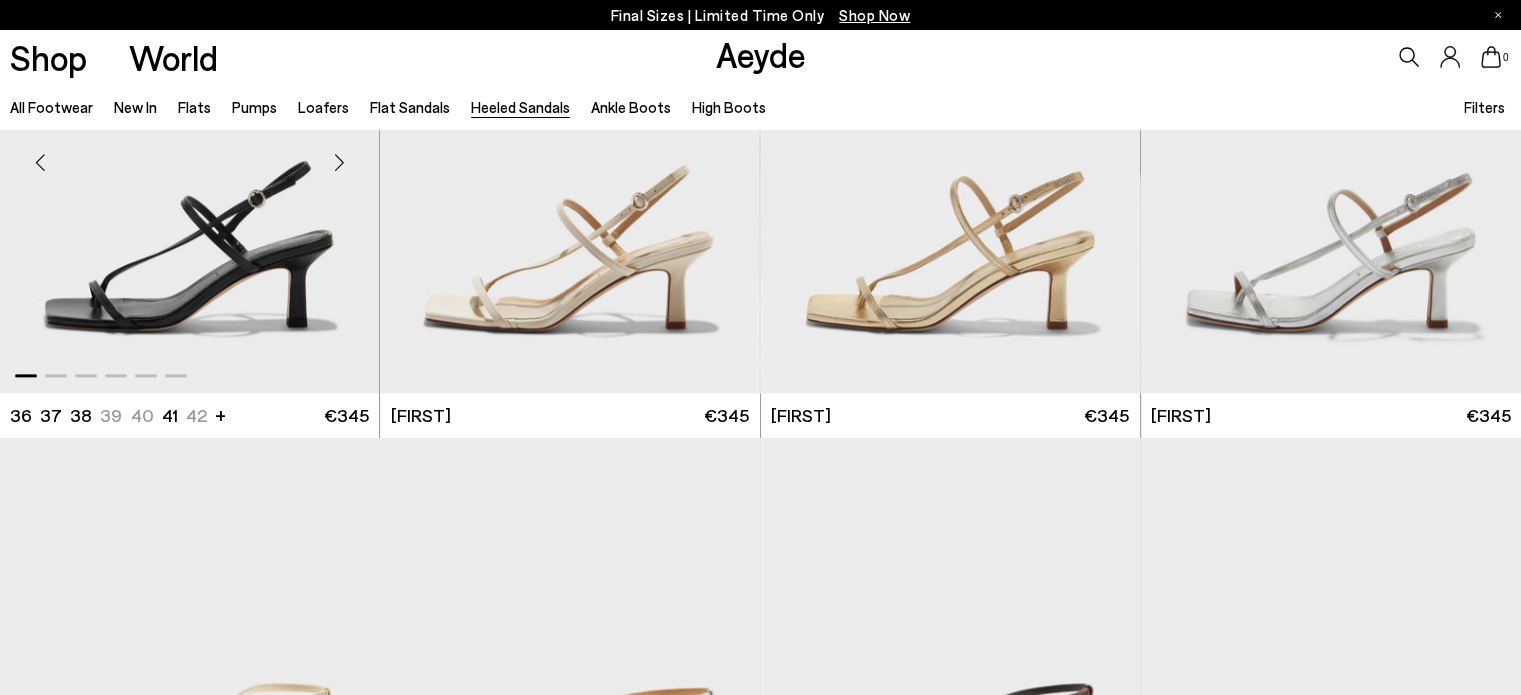 click at bounding box center (339, 163) 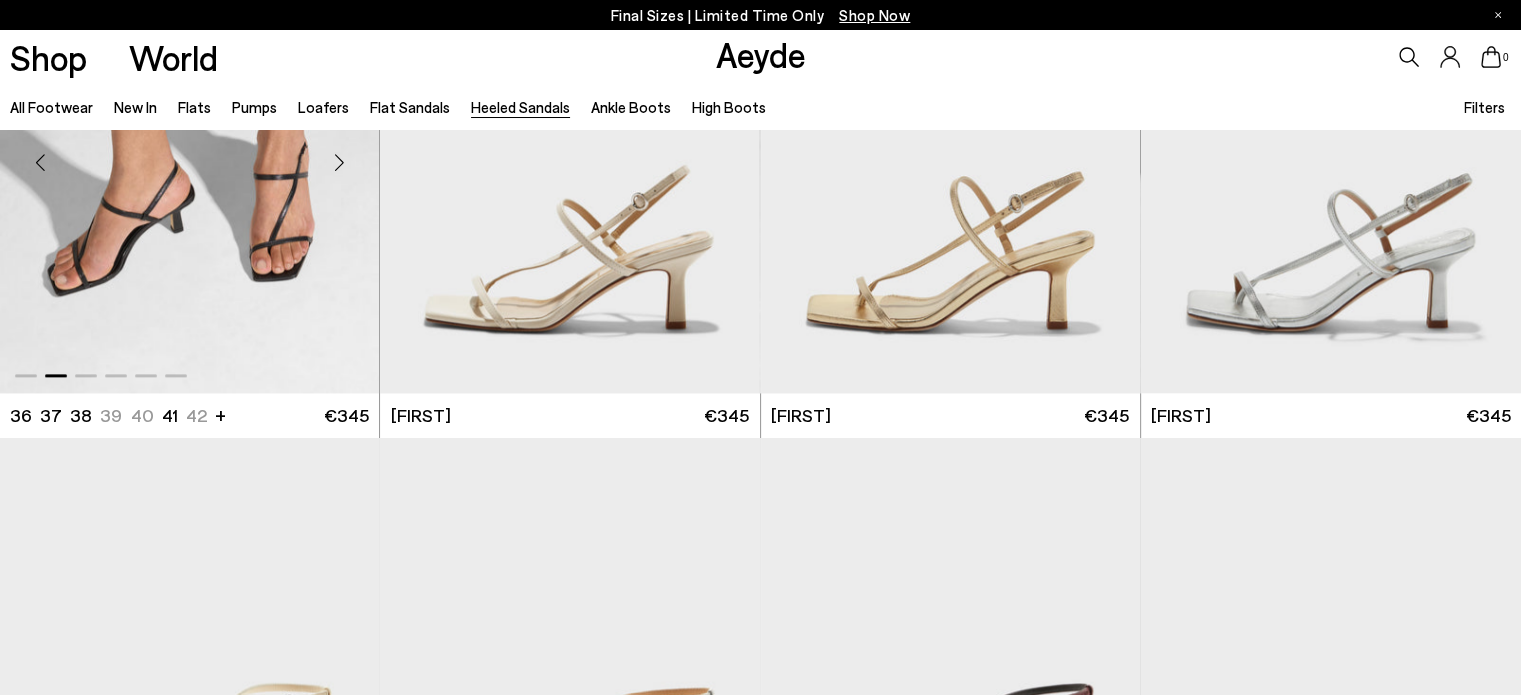 click at bounding box center [339, 163] 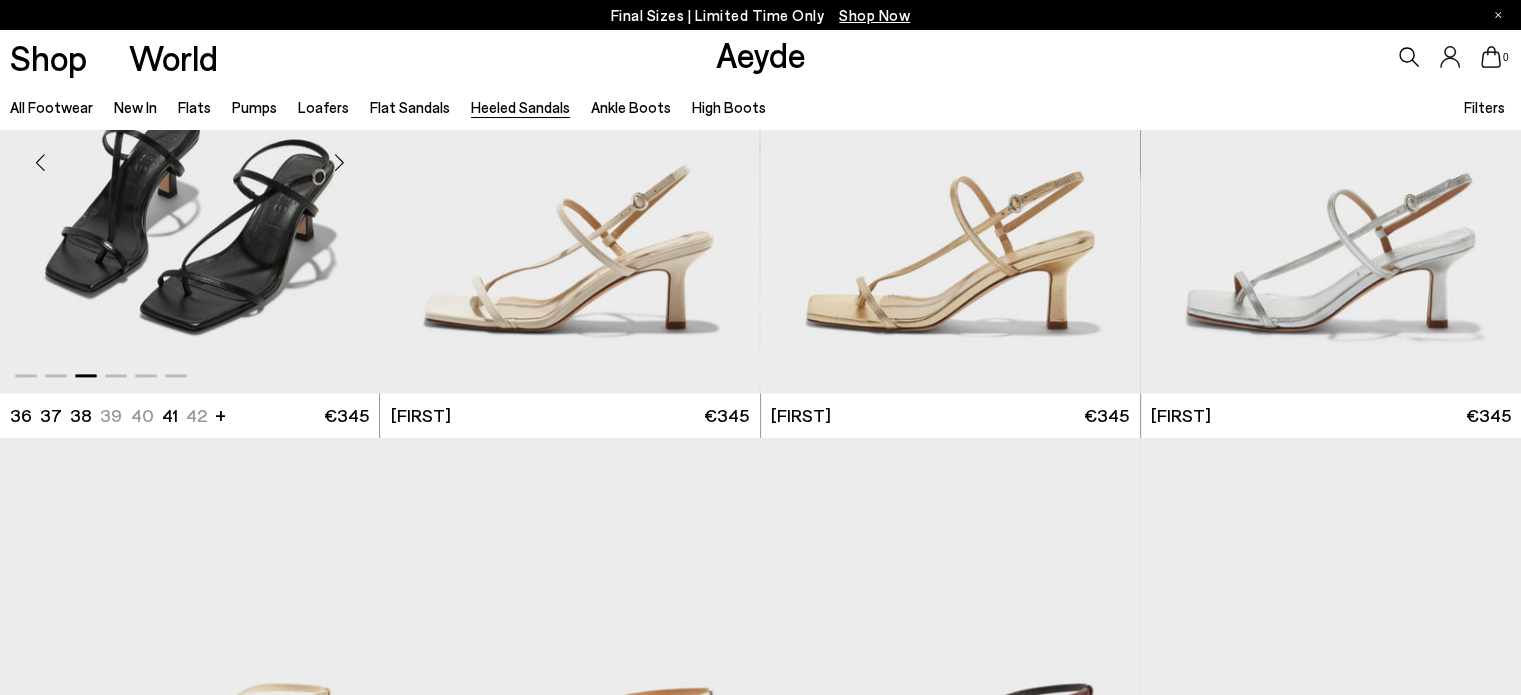 click at bounding box center [339, 163] 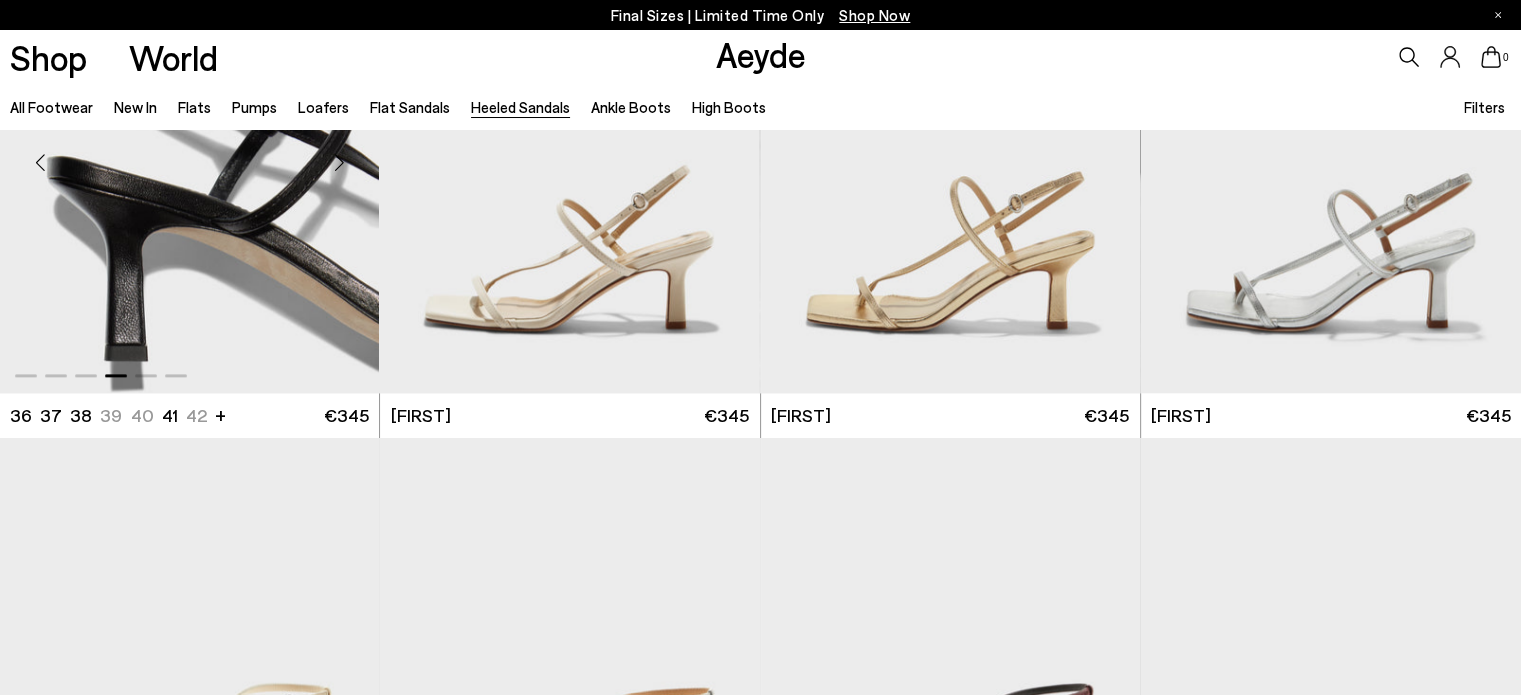 click at bounding box center [339, 163] 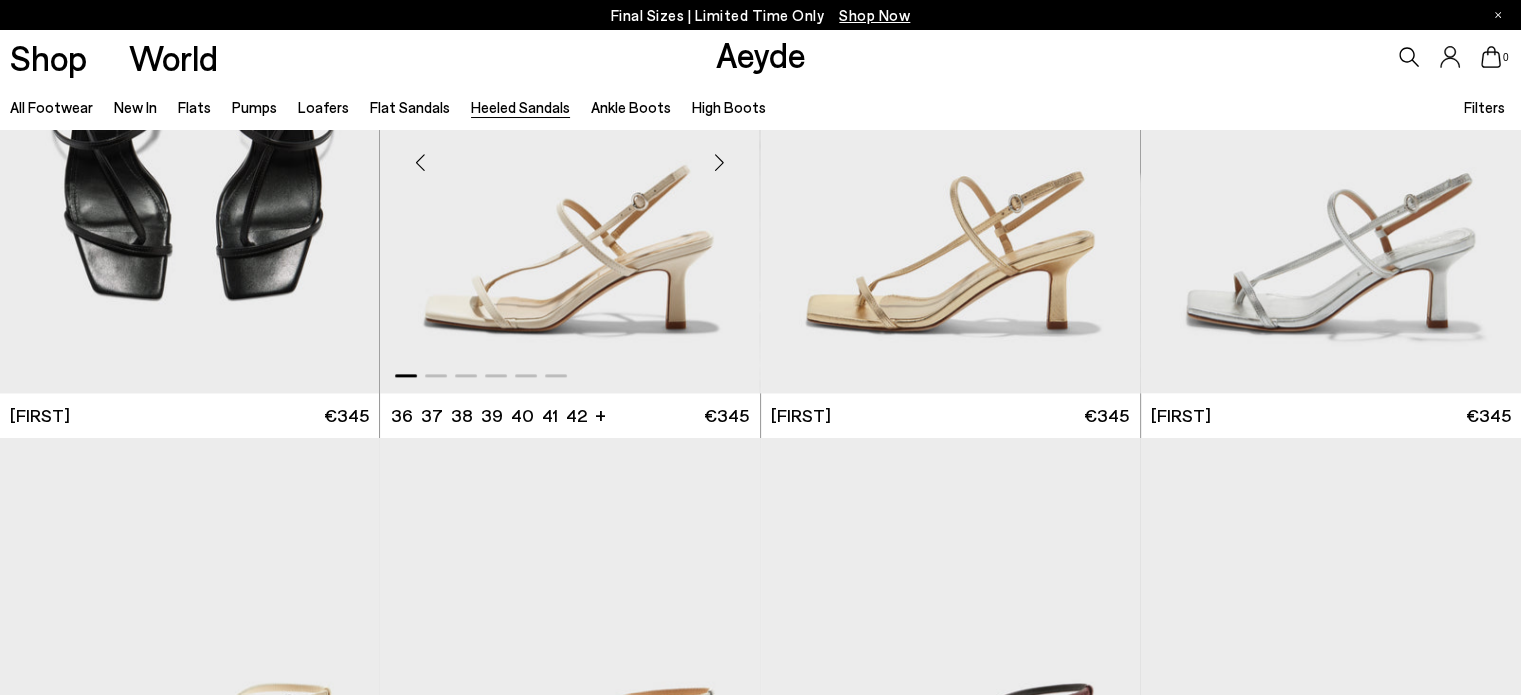 click at bounding box center [720, 163] 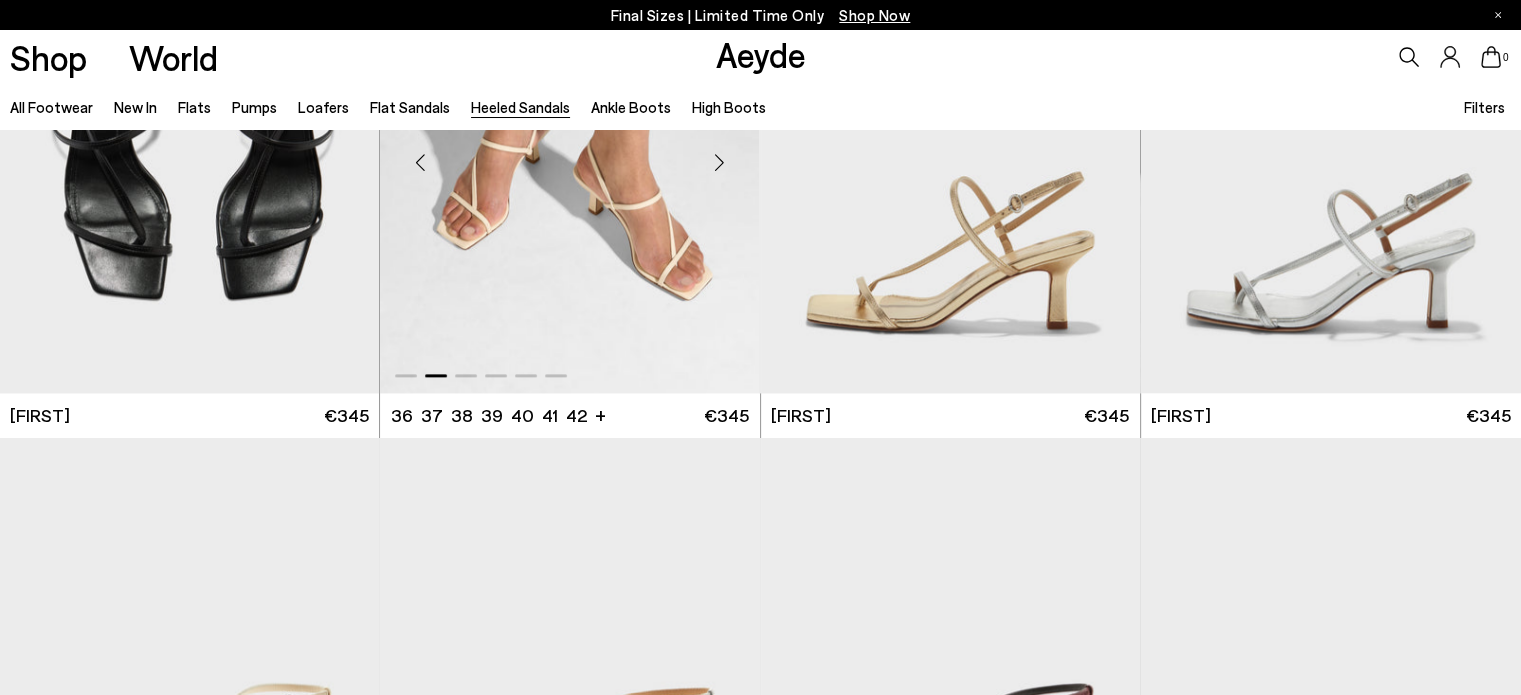click at bounding box center (720, 163) 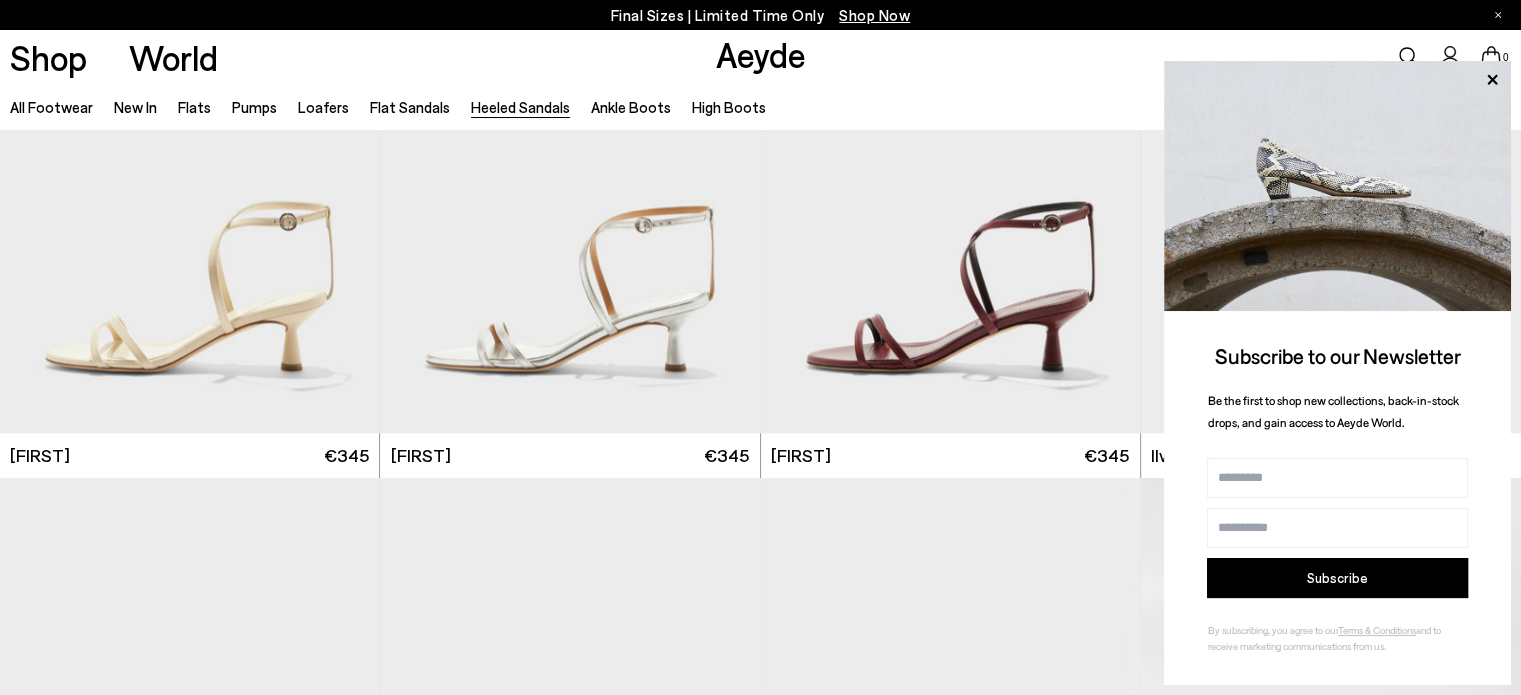scroll, scrollTop: 2800, scrollLeft: 0, axis: vertical 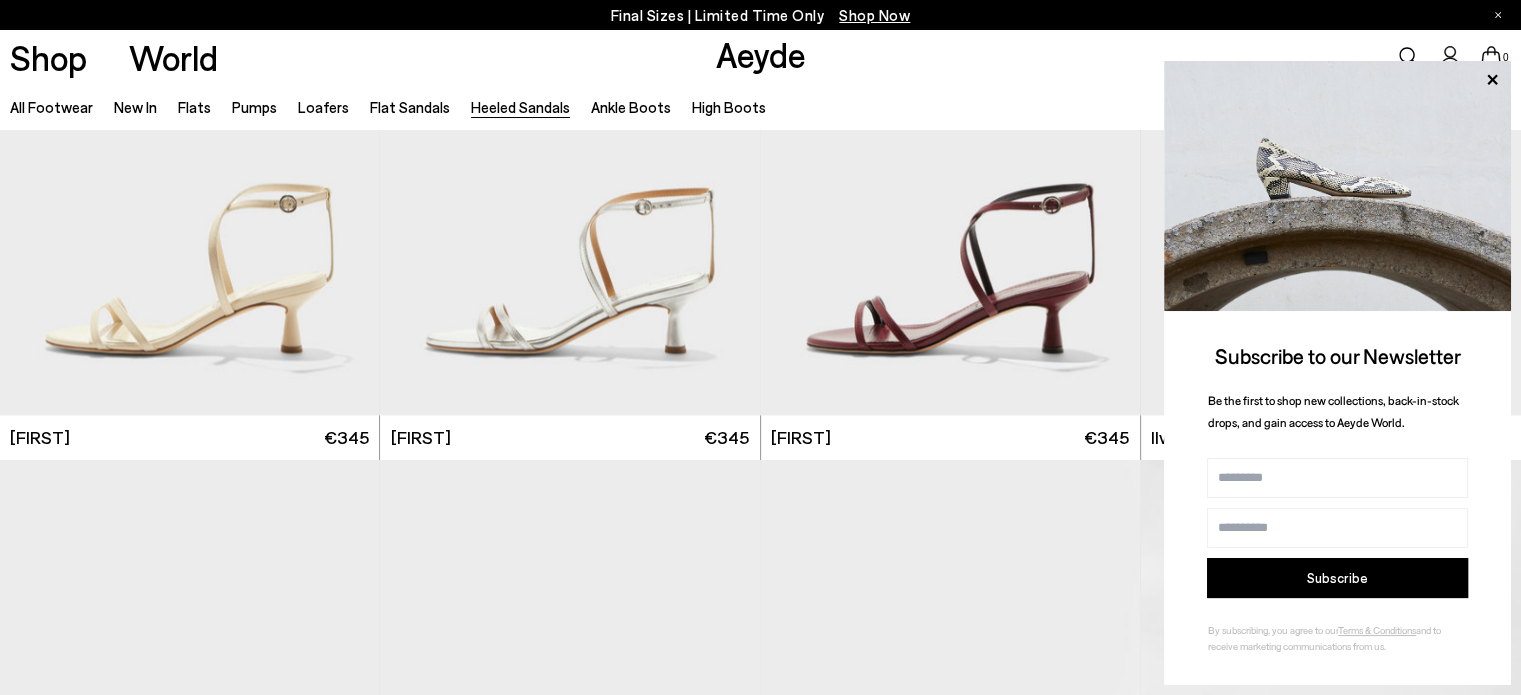 click 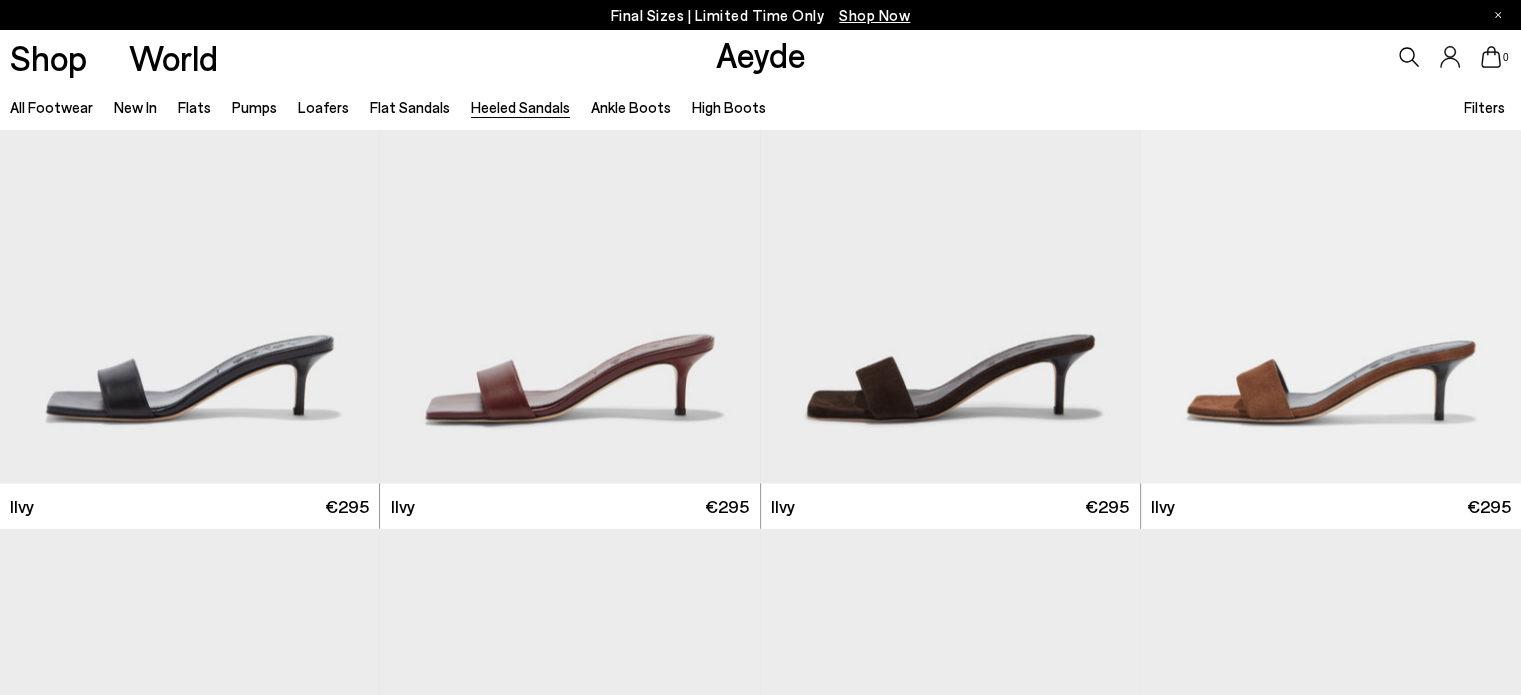 scroll, scrollTop: 3800, scrollLeft: 0, axis: vertical 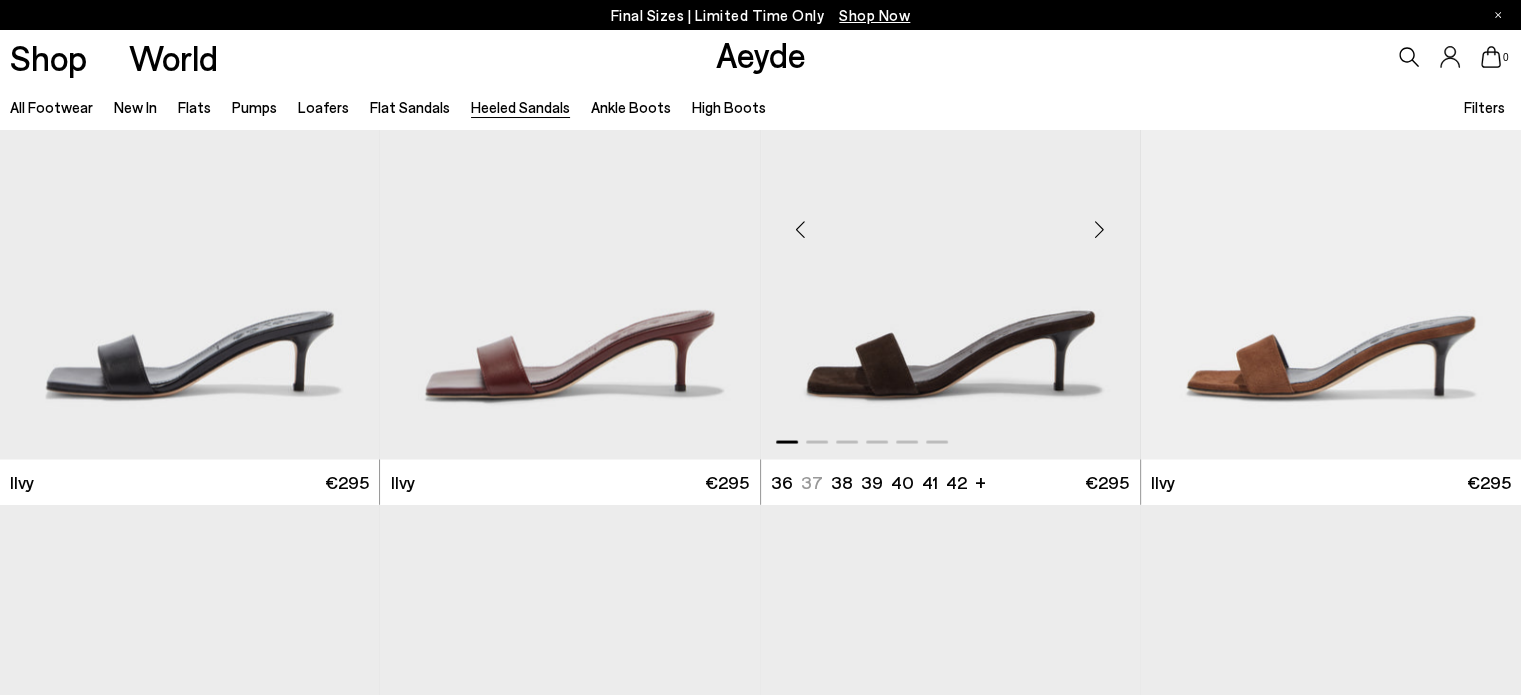 click at bounding box center [1100, 228] 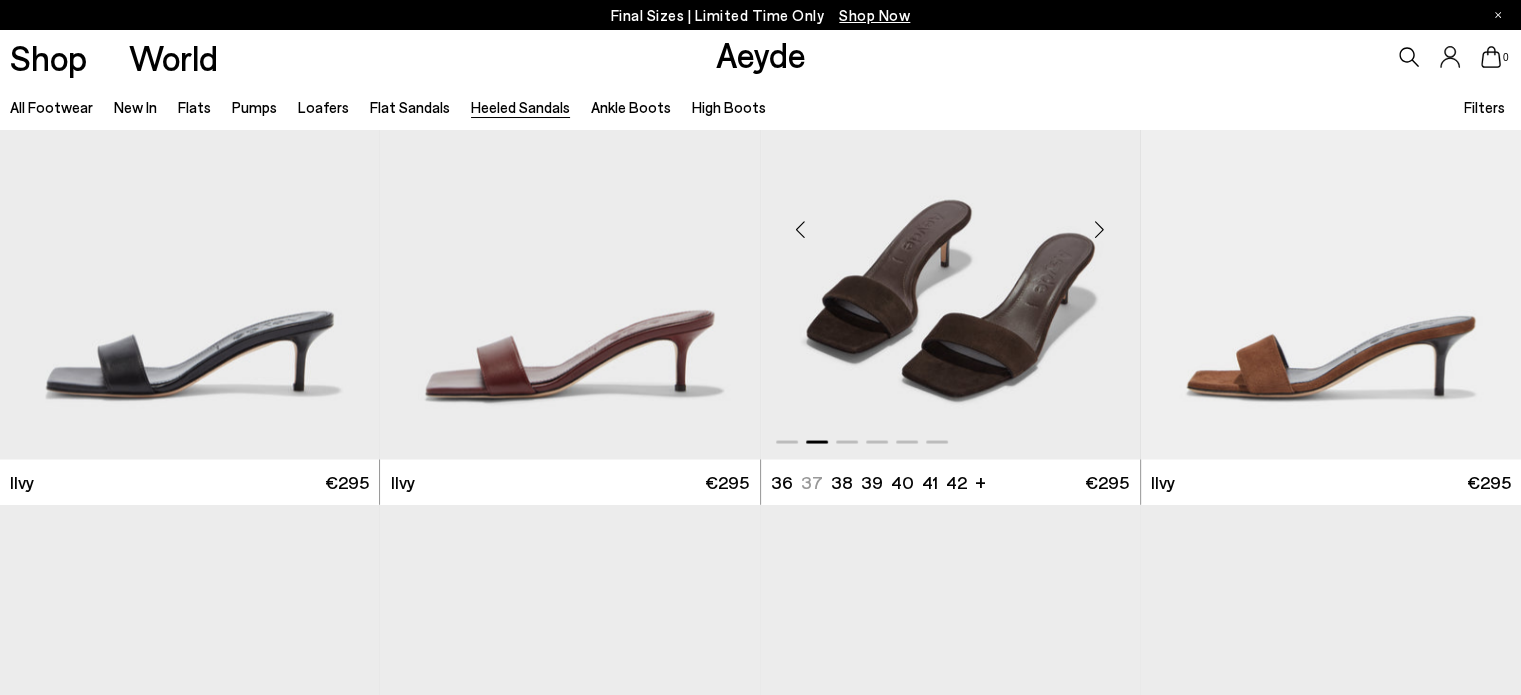 click at bounding box center (1100, 228) 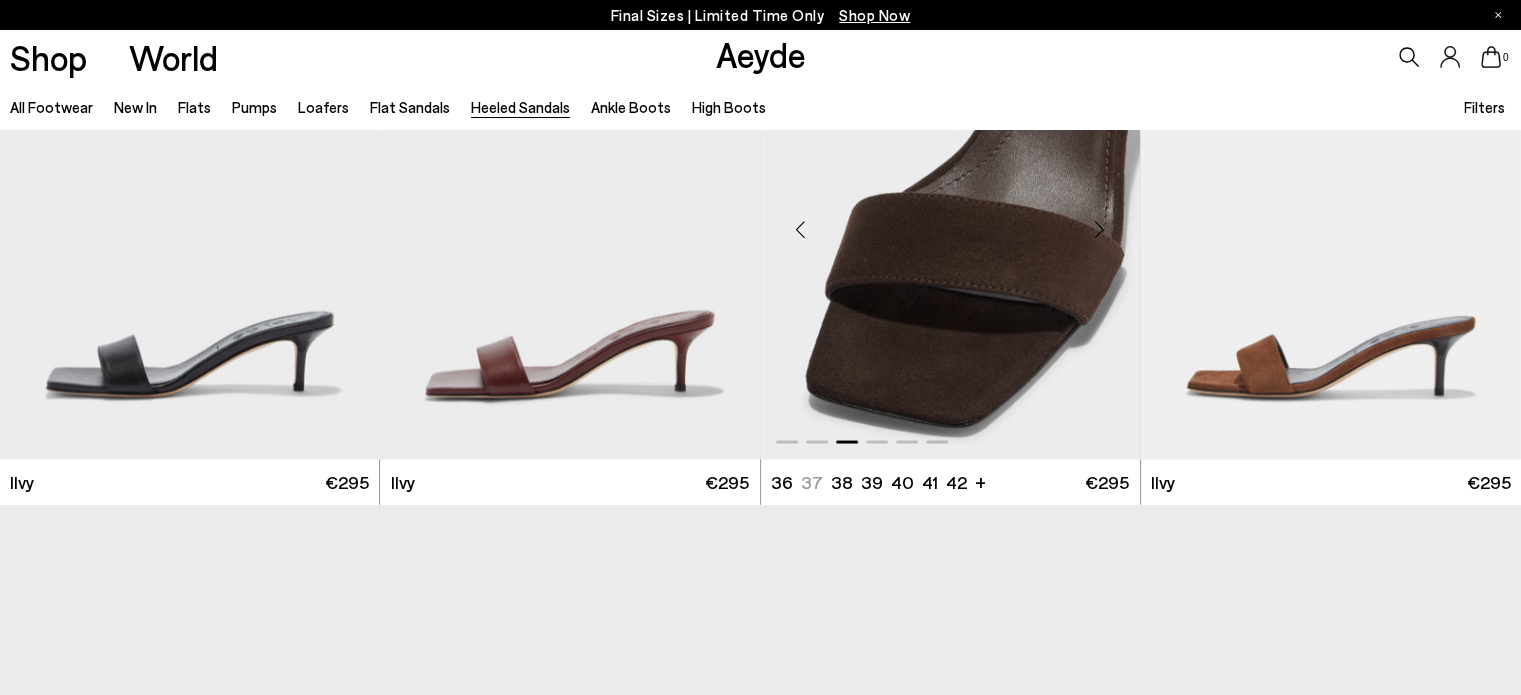 click at bounding box center (1100, 228) 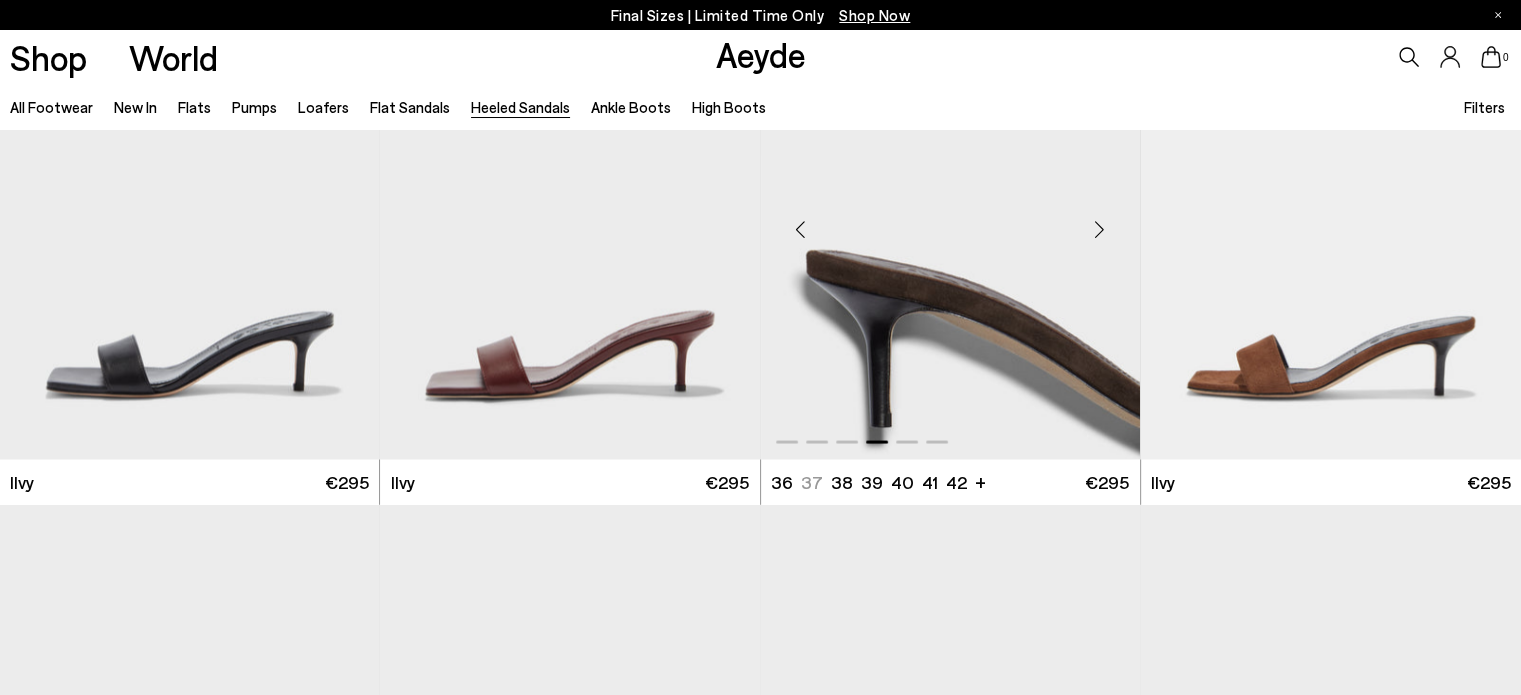 click at bounding box center (1100, 228) 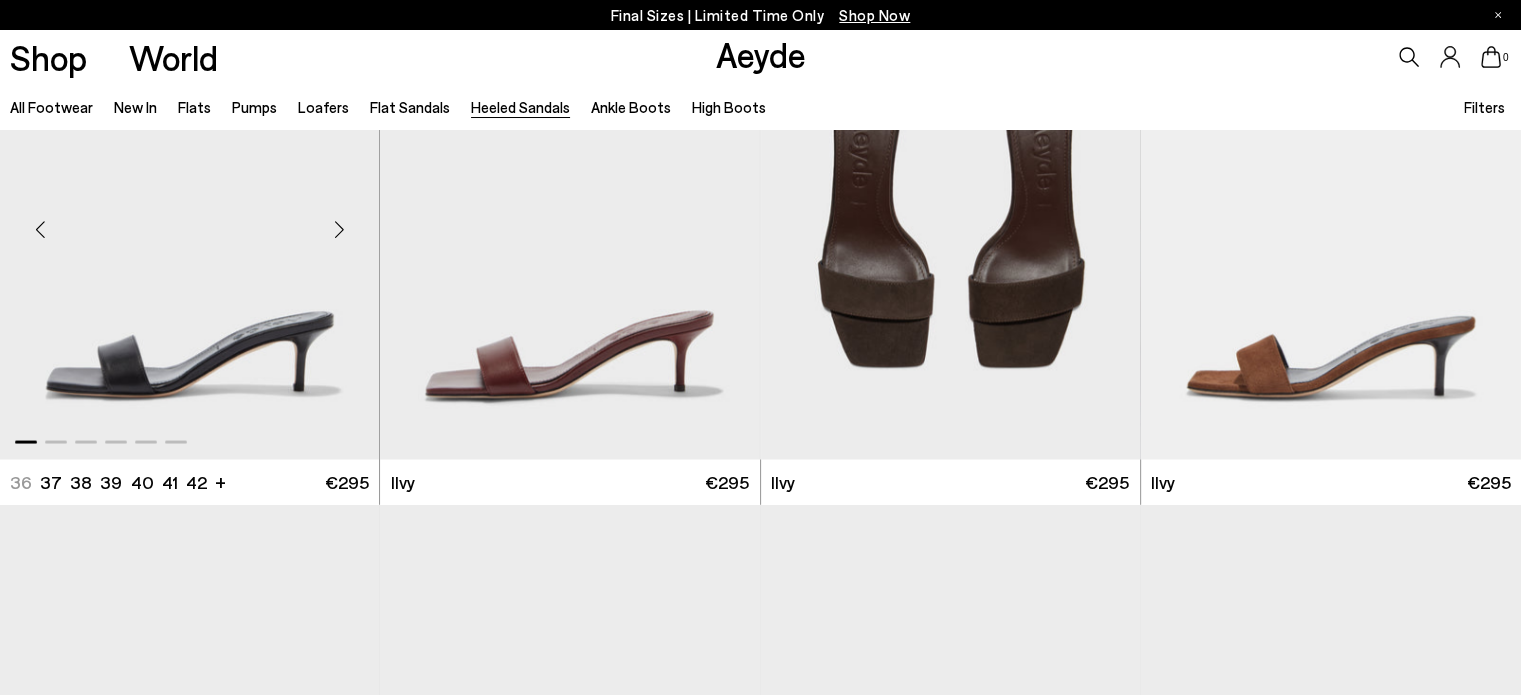 click at bounding box center (339, 228) 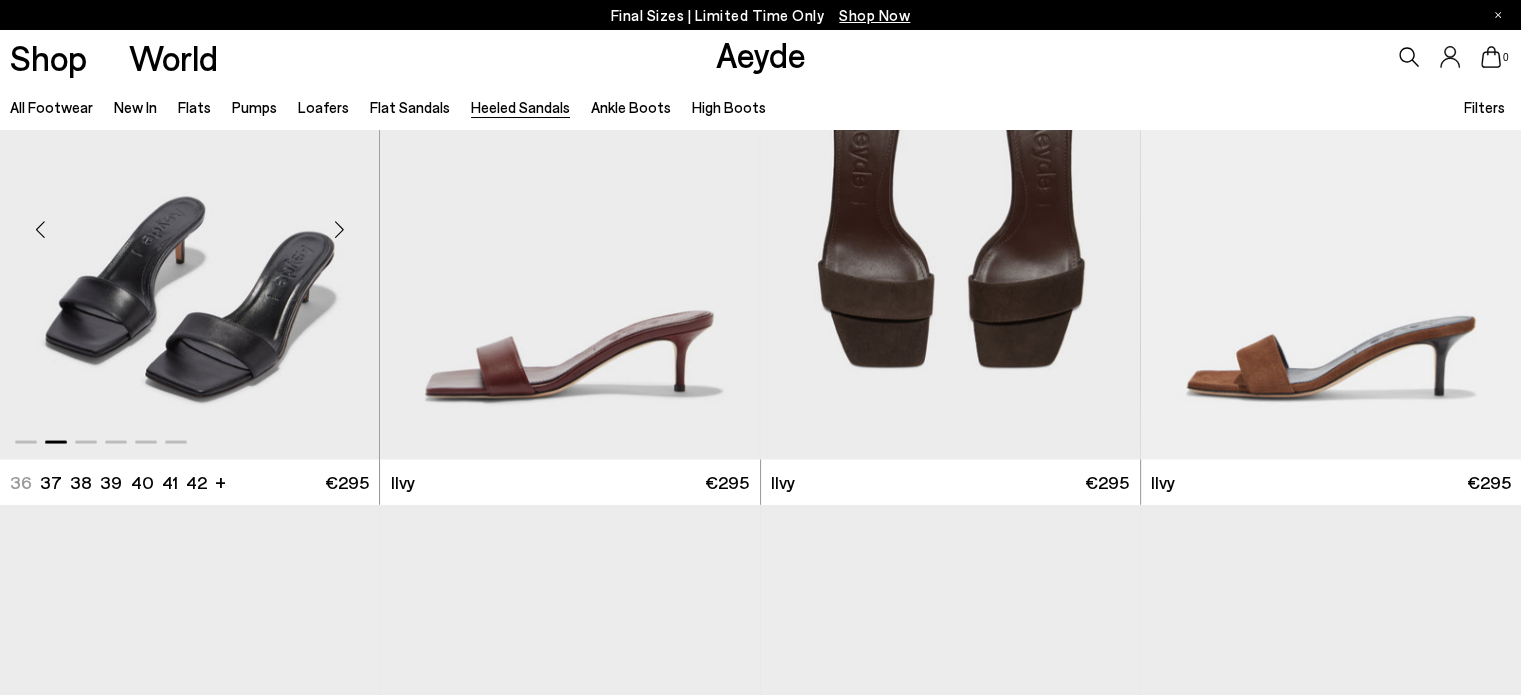 click at bounding box center (339, 228) 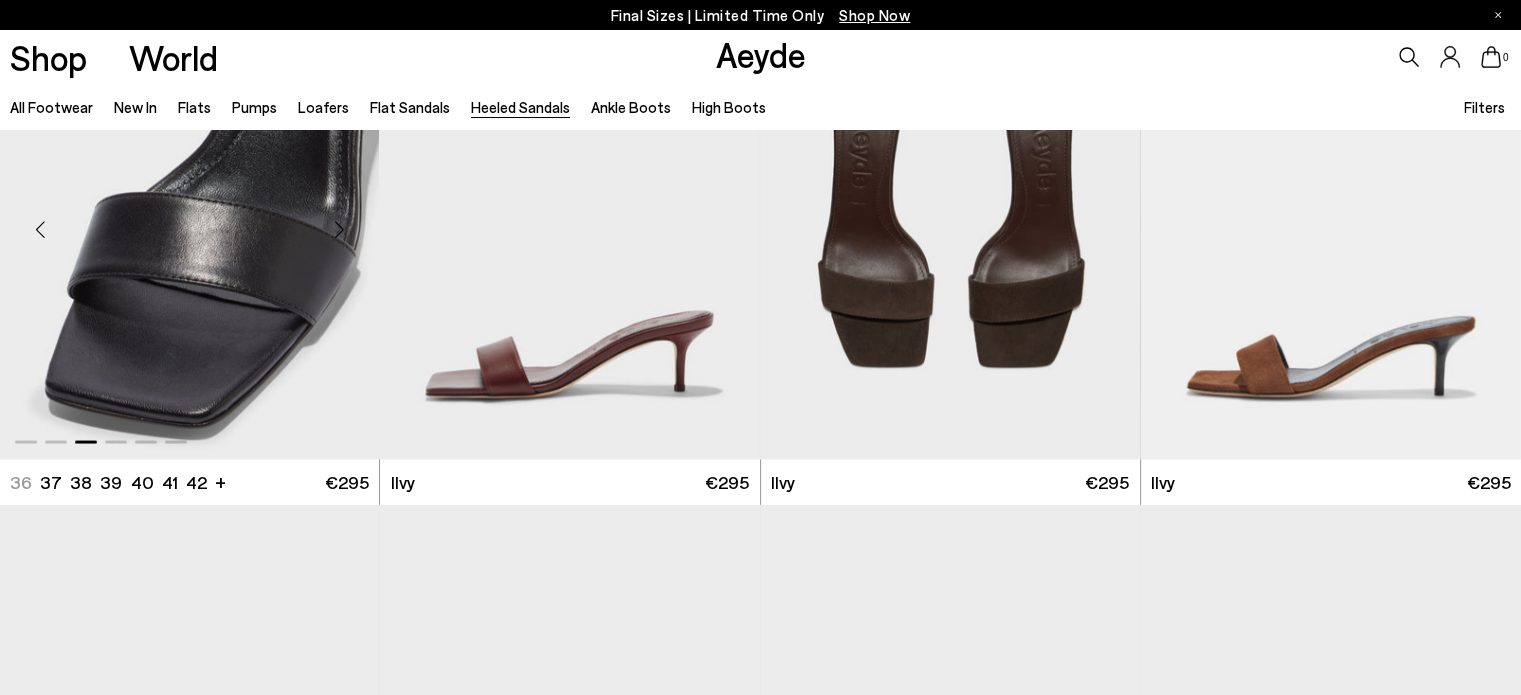 click at bounding box center (339, 228) 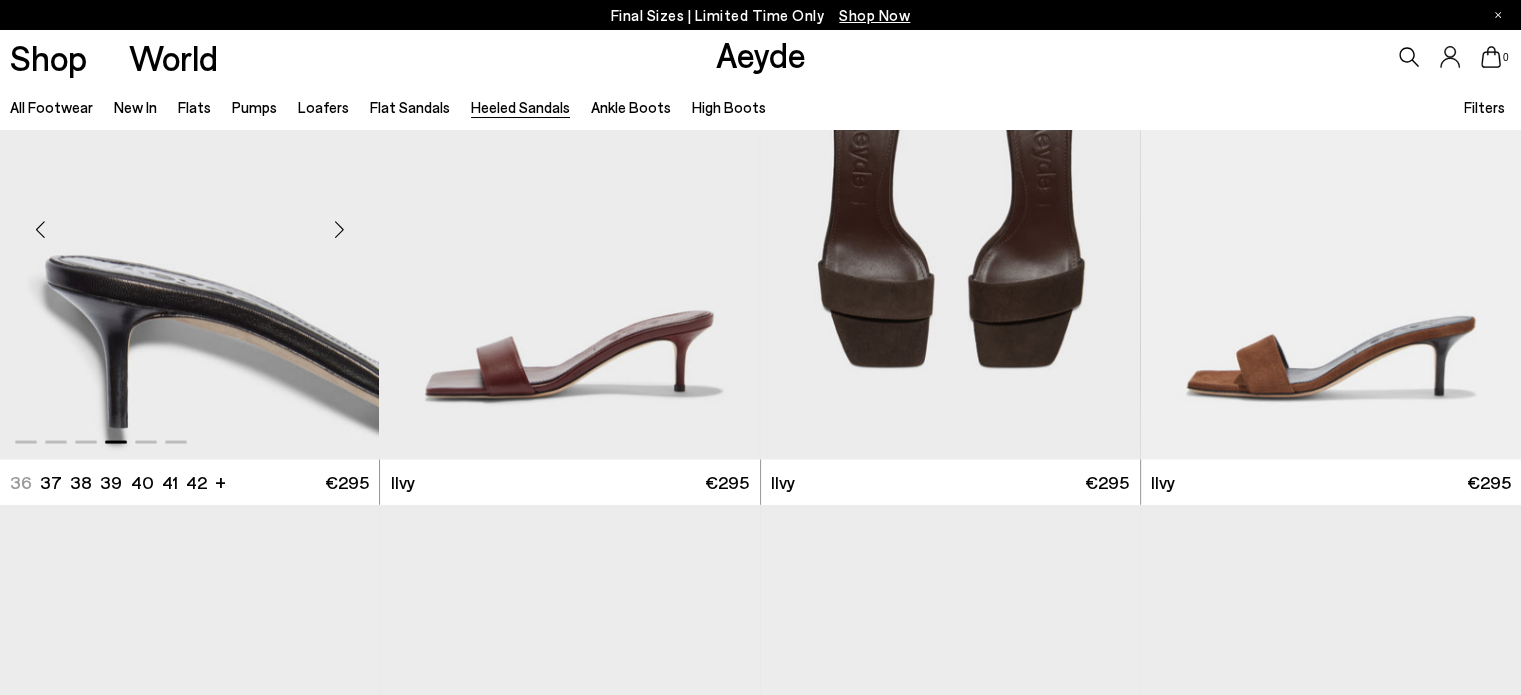 click at bounding box center [339, 228] 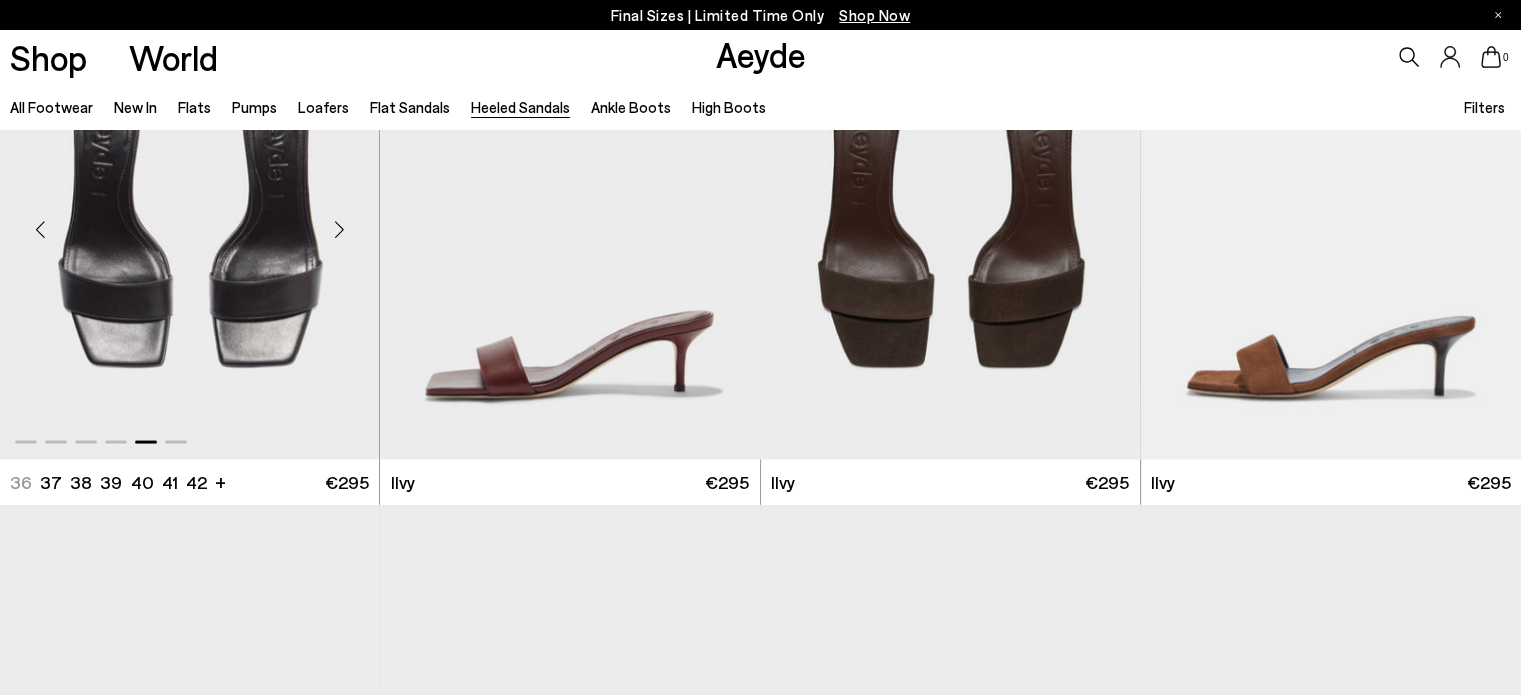 click at bounding box center [339, 228] 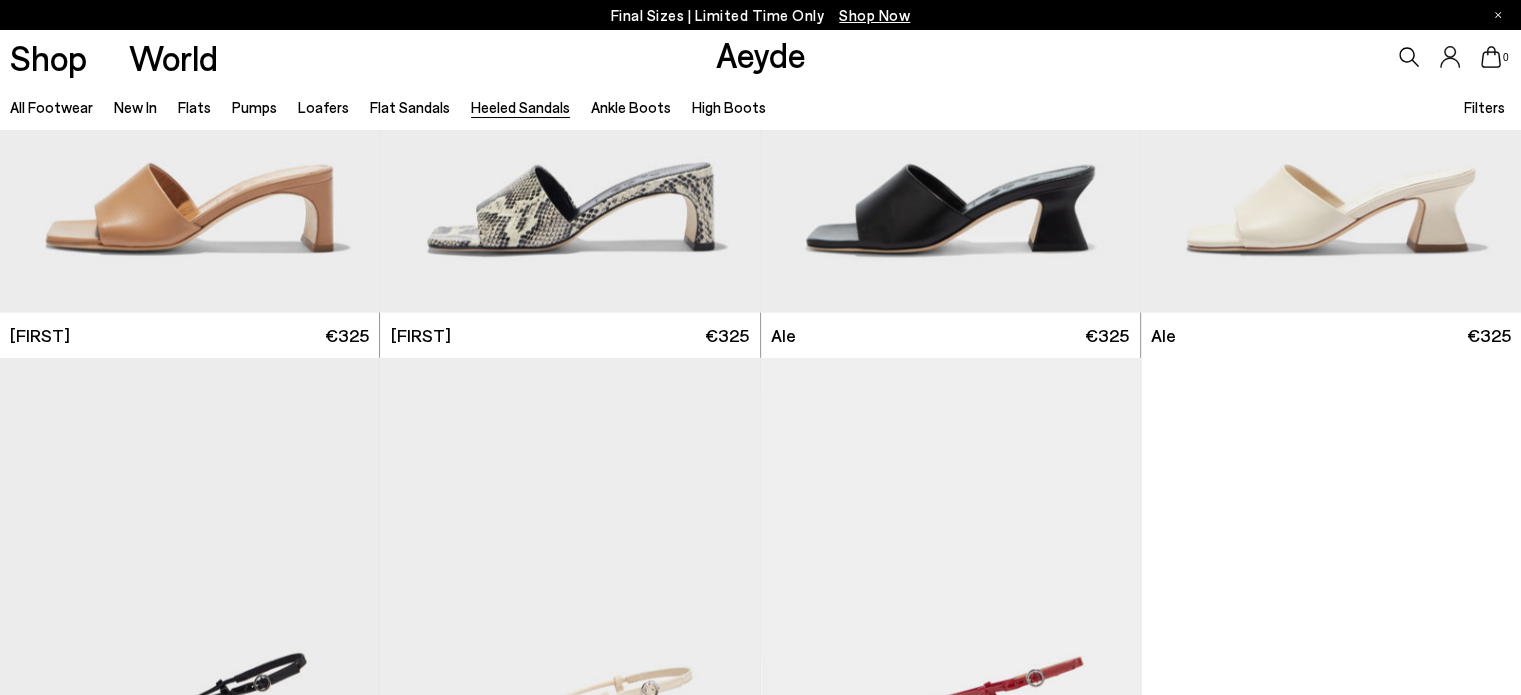 scroll, scrollTop: 4200, scrollLeft: 0, axis: vertical 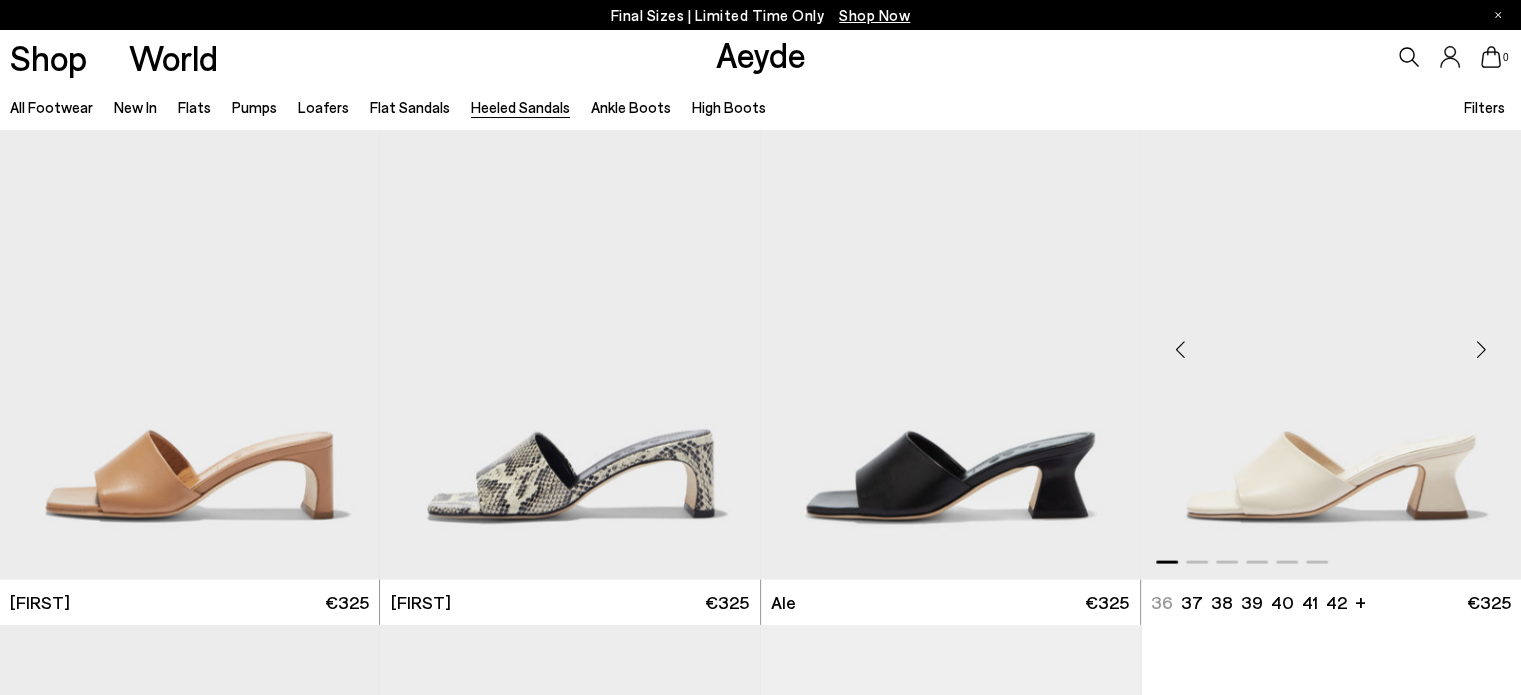 click at bounding box center [1481, 350] 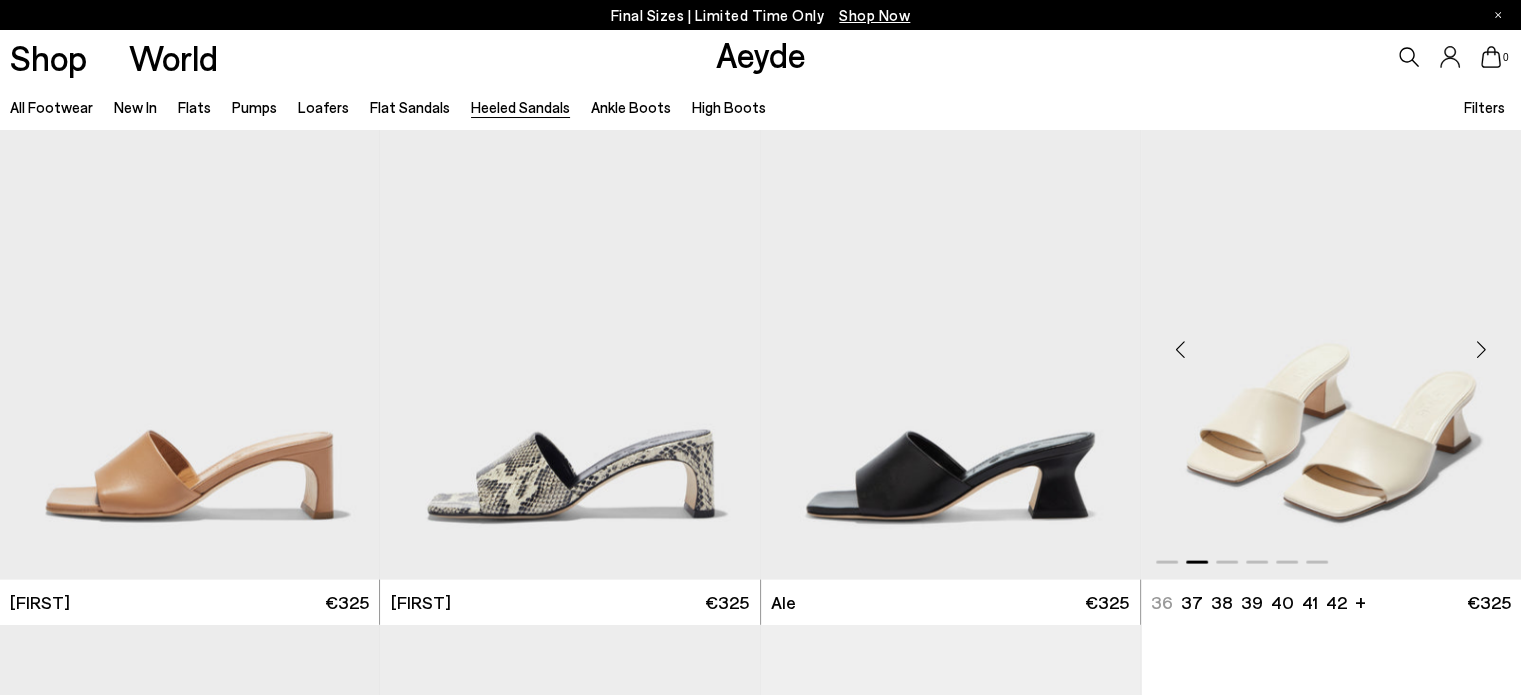 click at bounding box center (1481, 350) 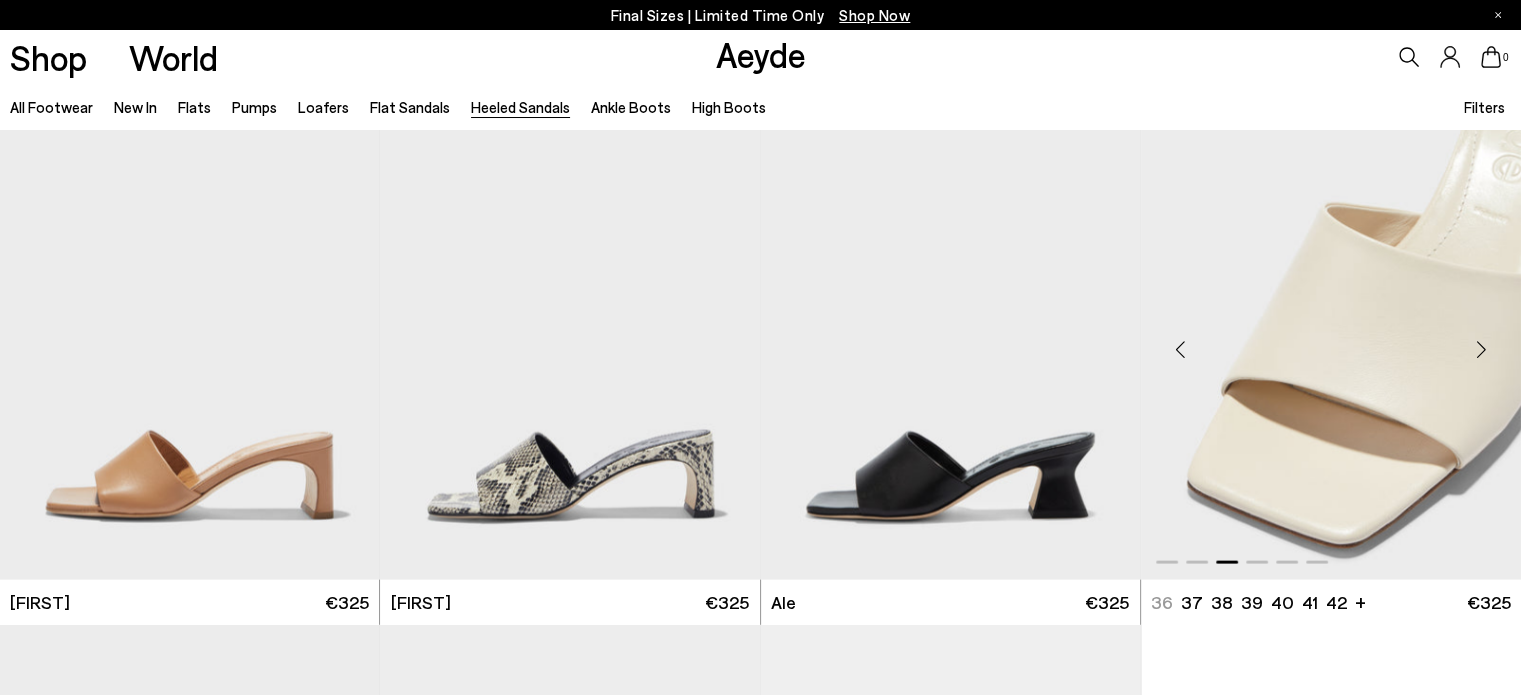 click at bounding box center (1481, 350) 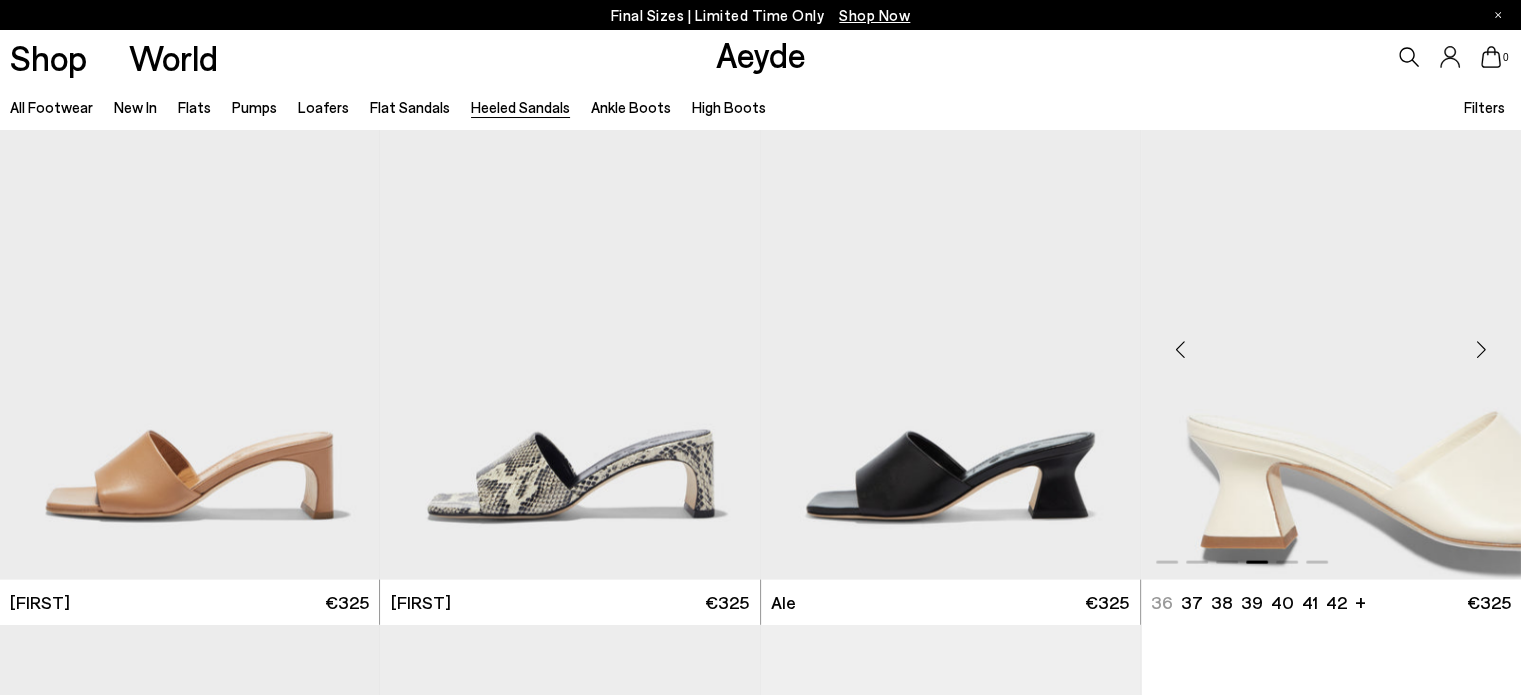 click at bounding box center (1481, 350) 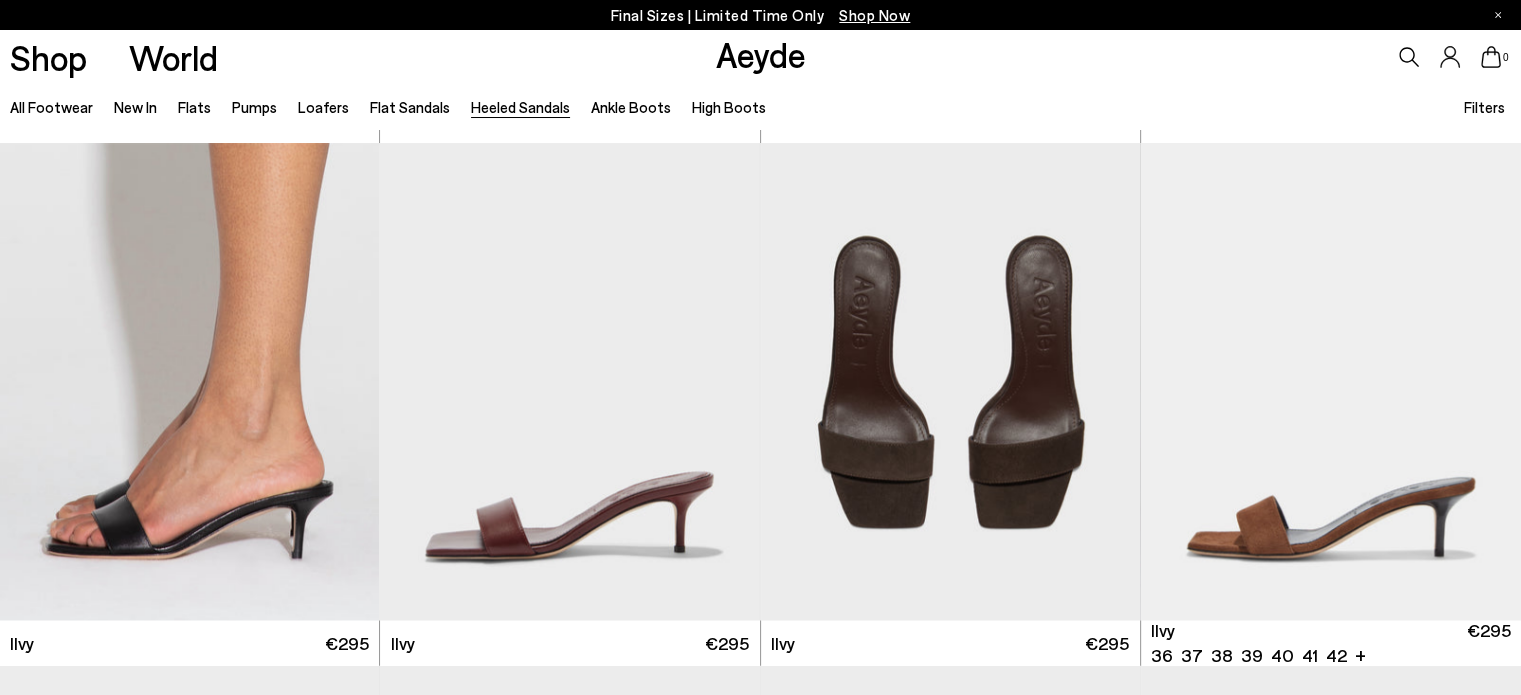 scroll, scrollTop: 3600, scrollLeft: 0, axis: vertical 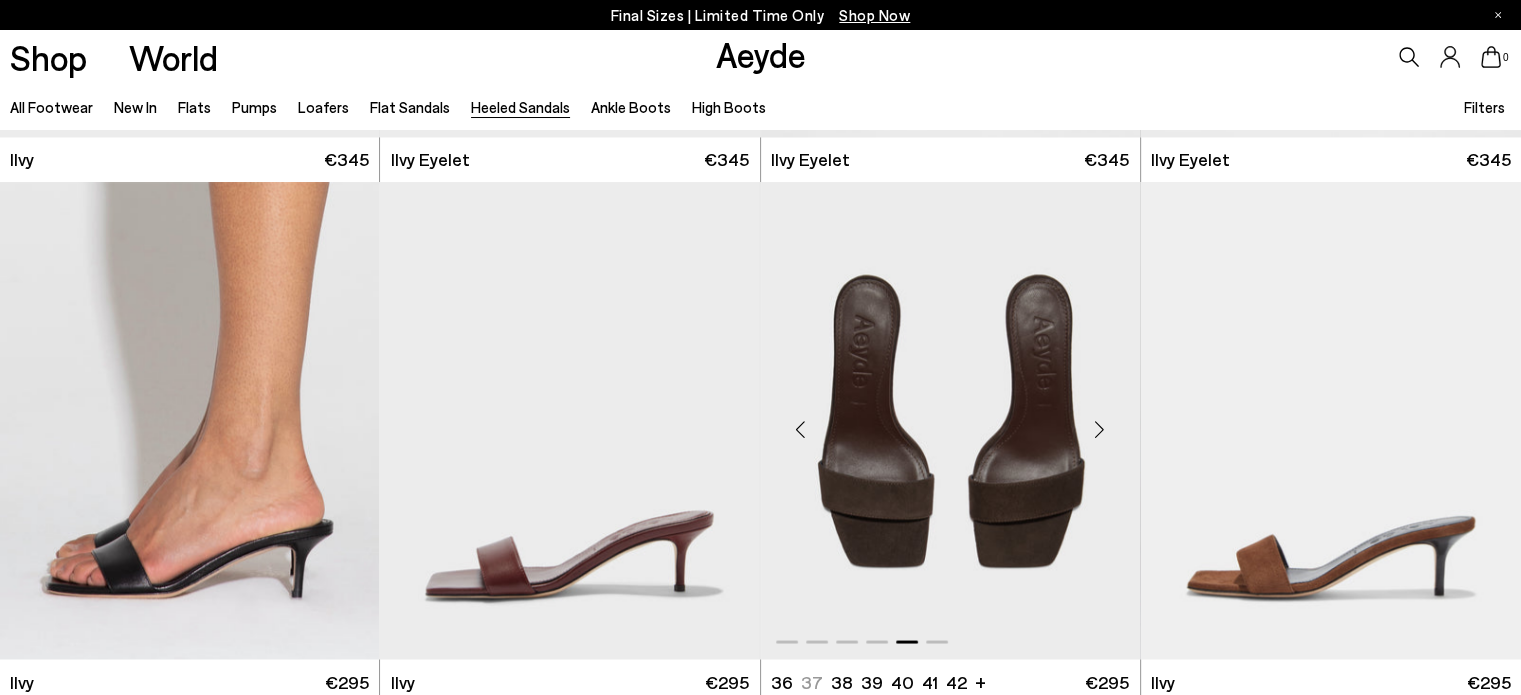 click at bounding box center (1100, 428) 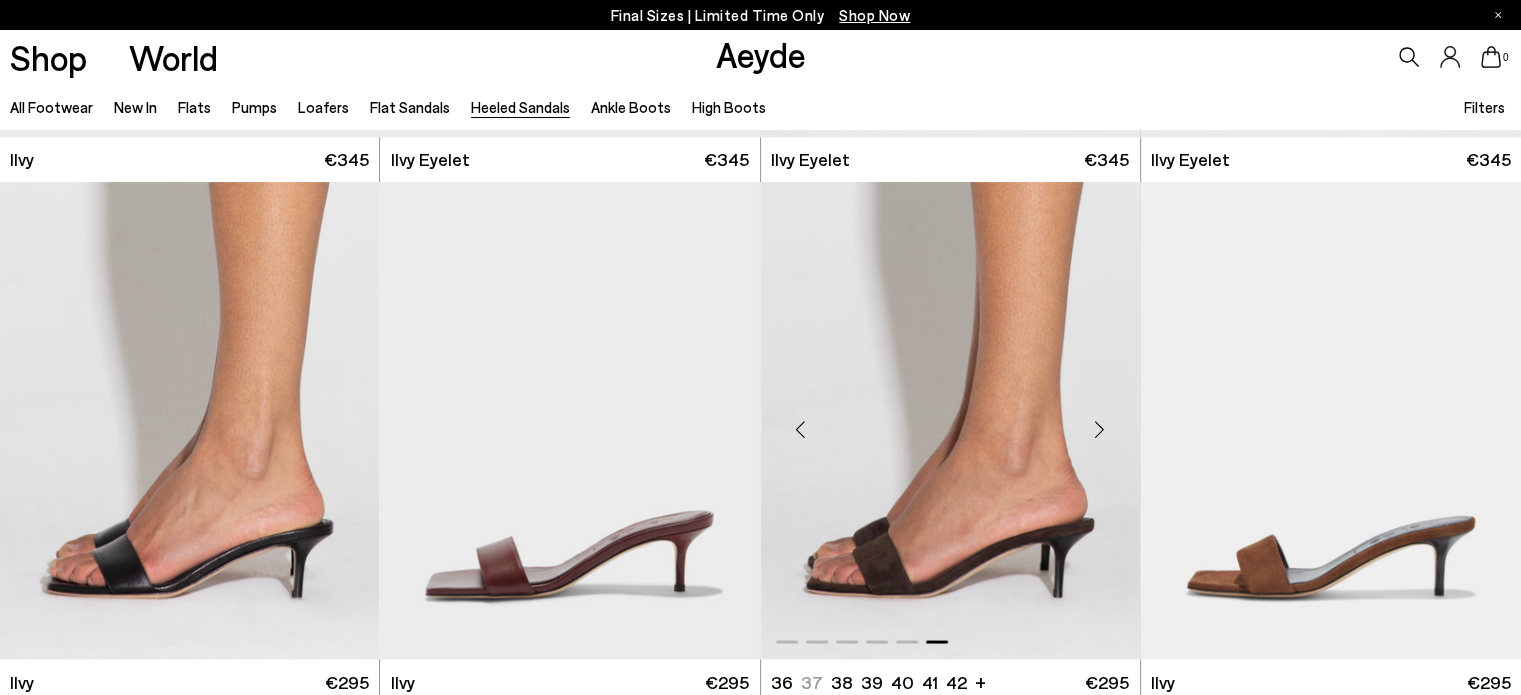 click at bounding box center (1100, 428) 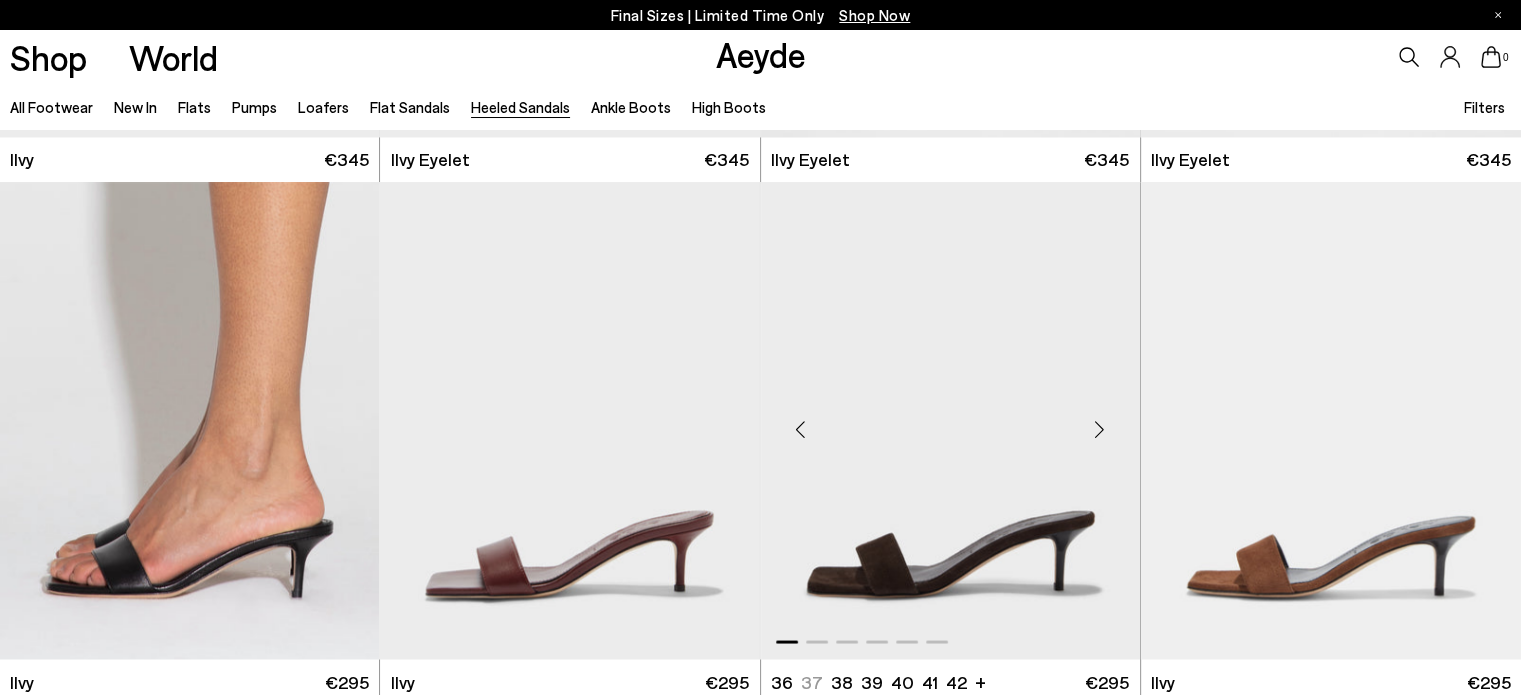 click at bounding box center [1100, 428] 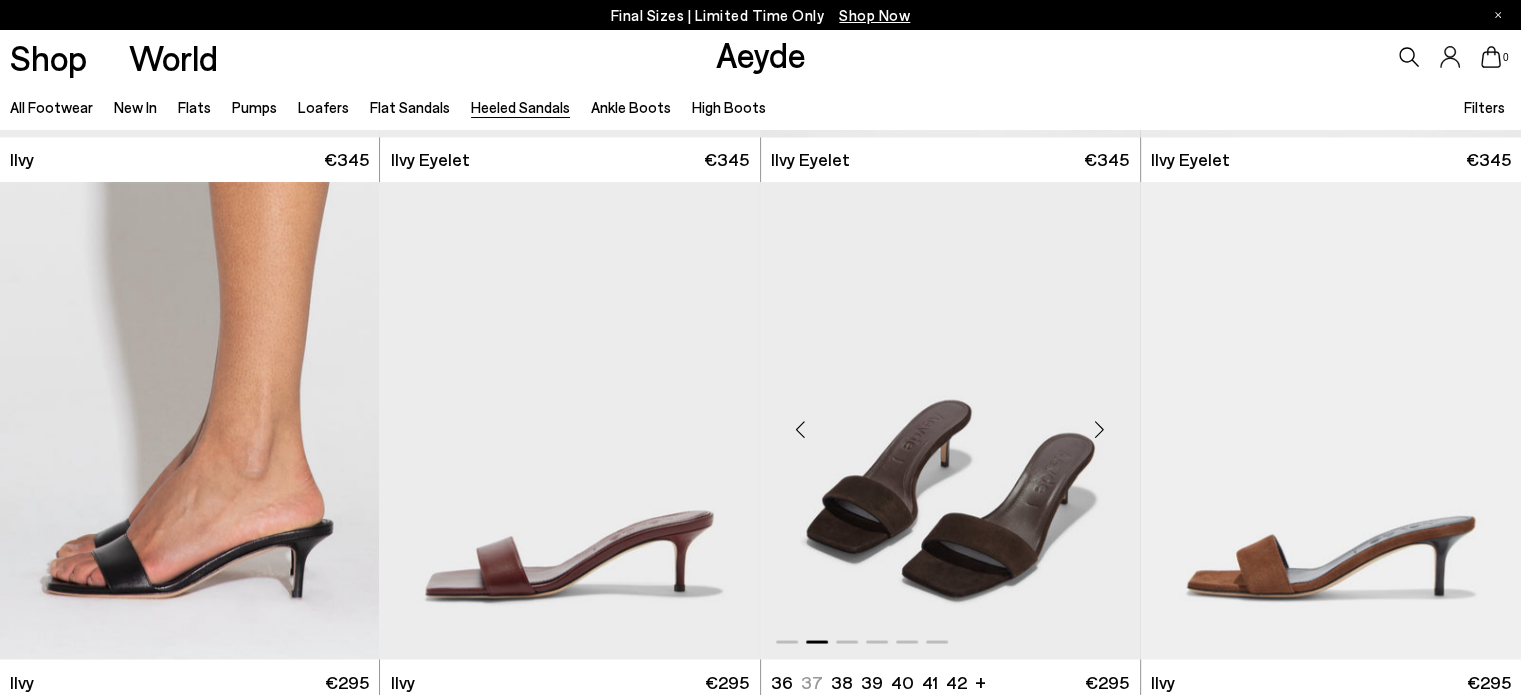 click at bounding box center [1100, 428] 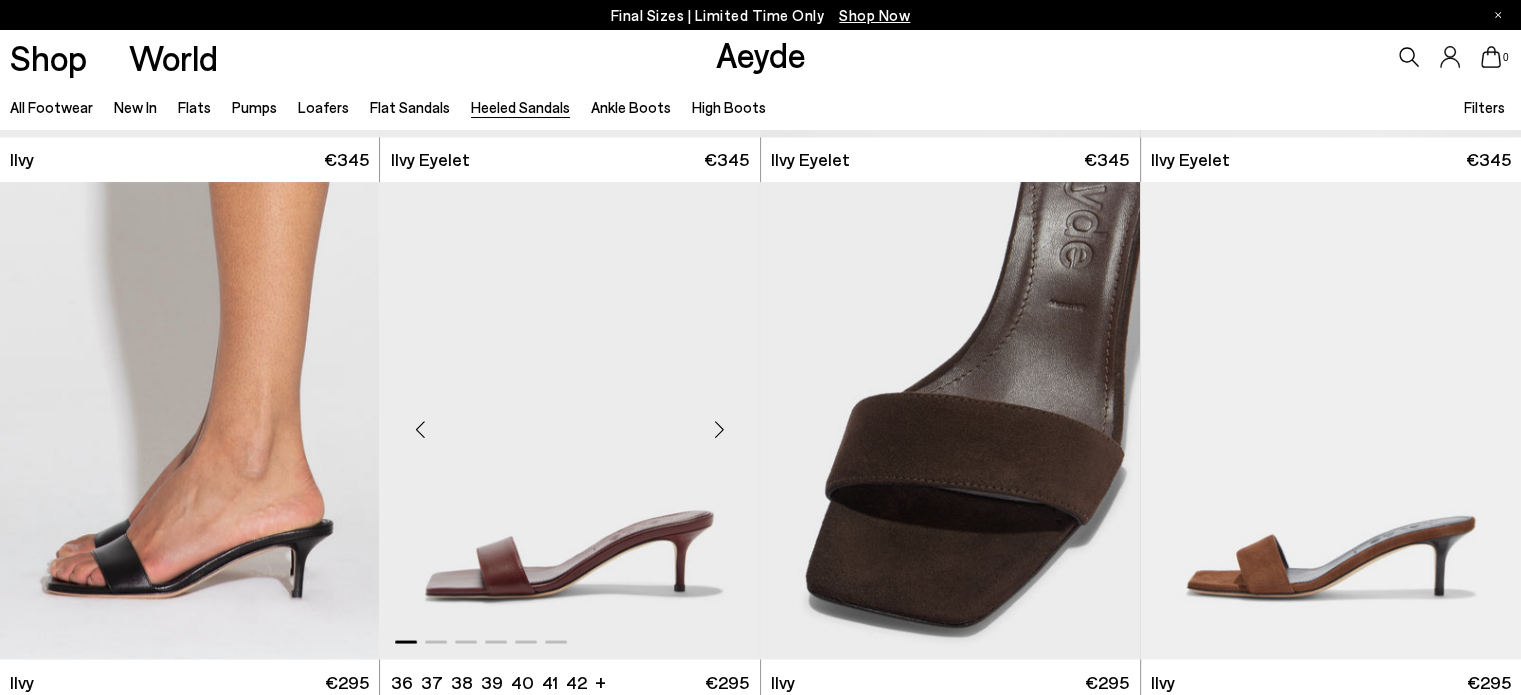 click at bounding box center [720, 428] 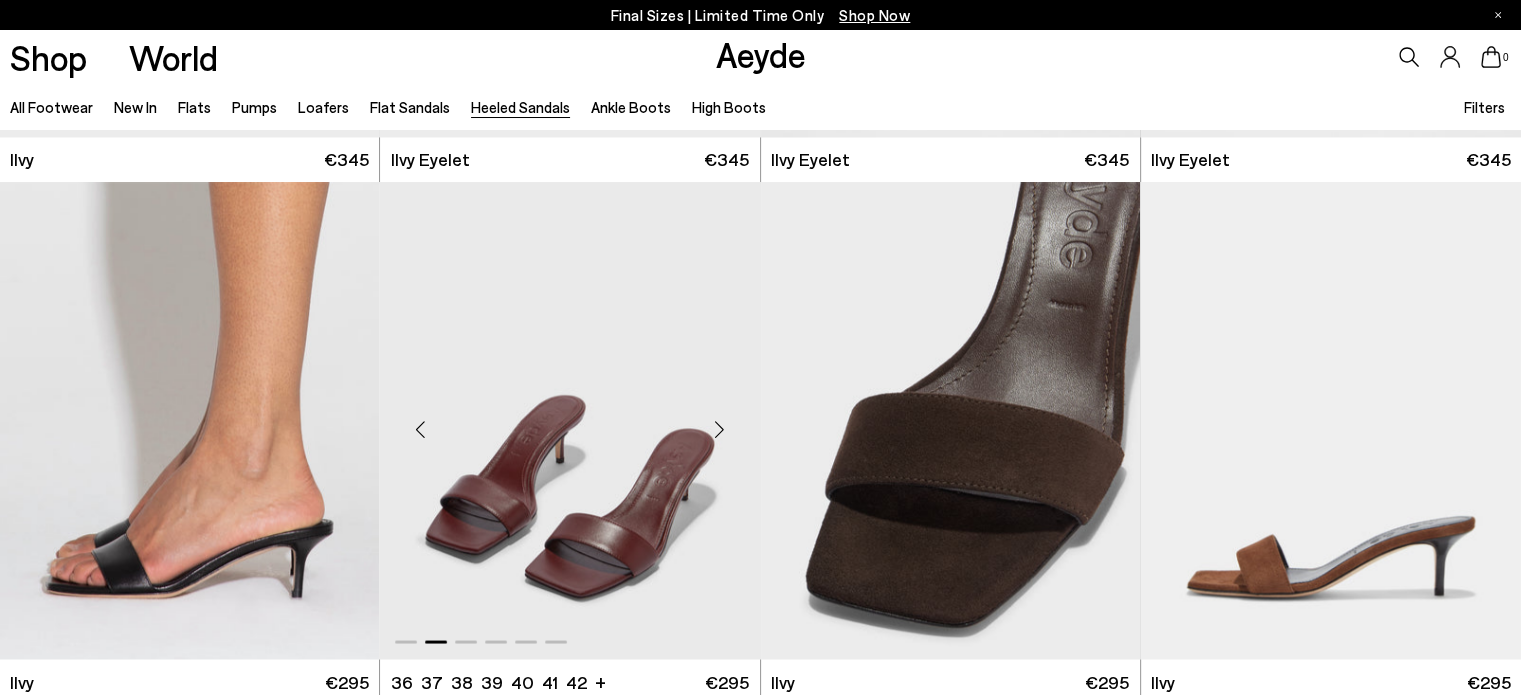 click at bounding box center [720, 428] 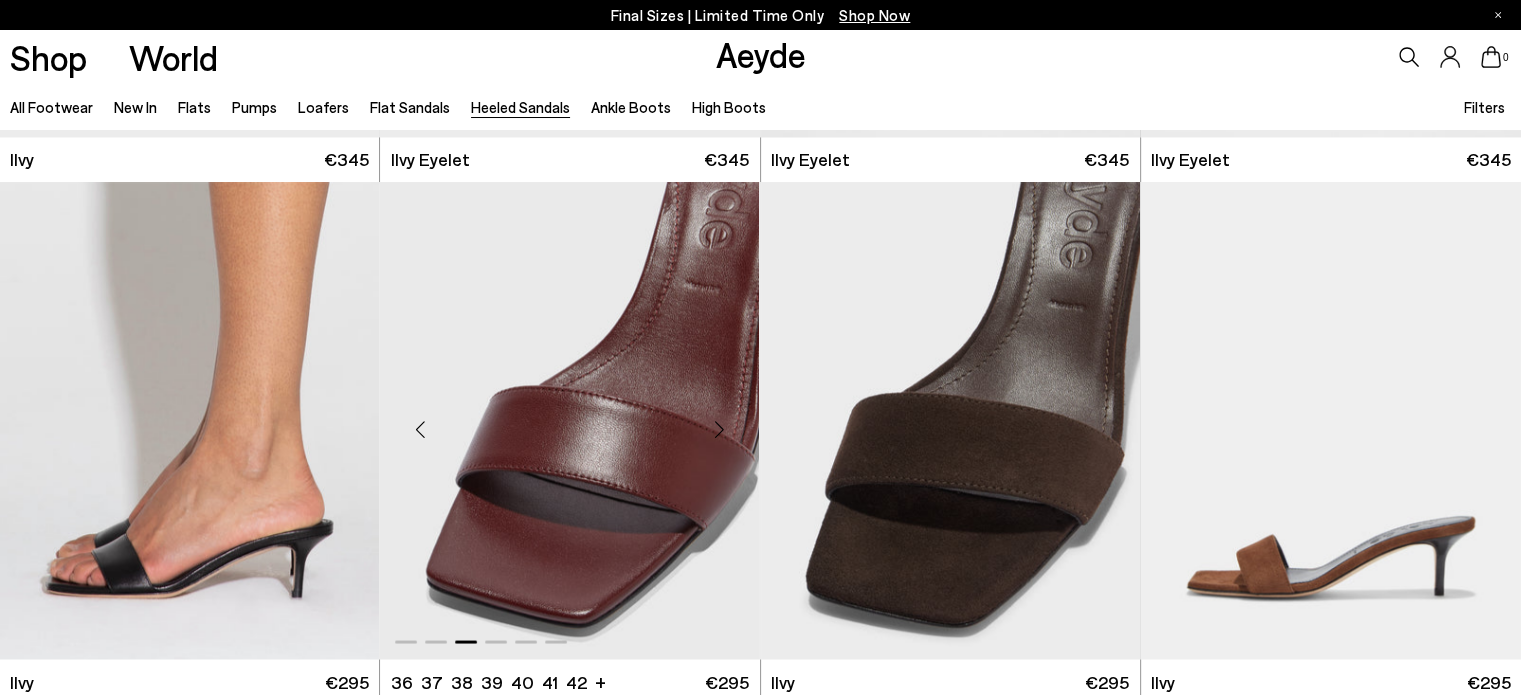 click at bounding box center [720, 428] 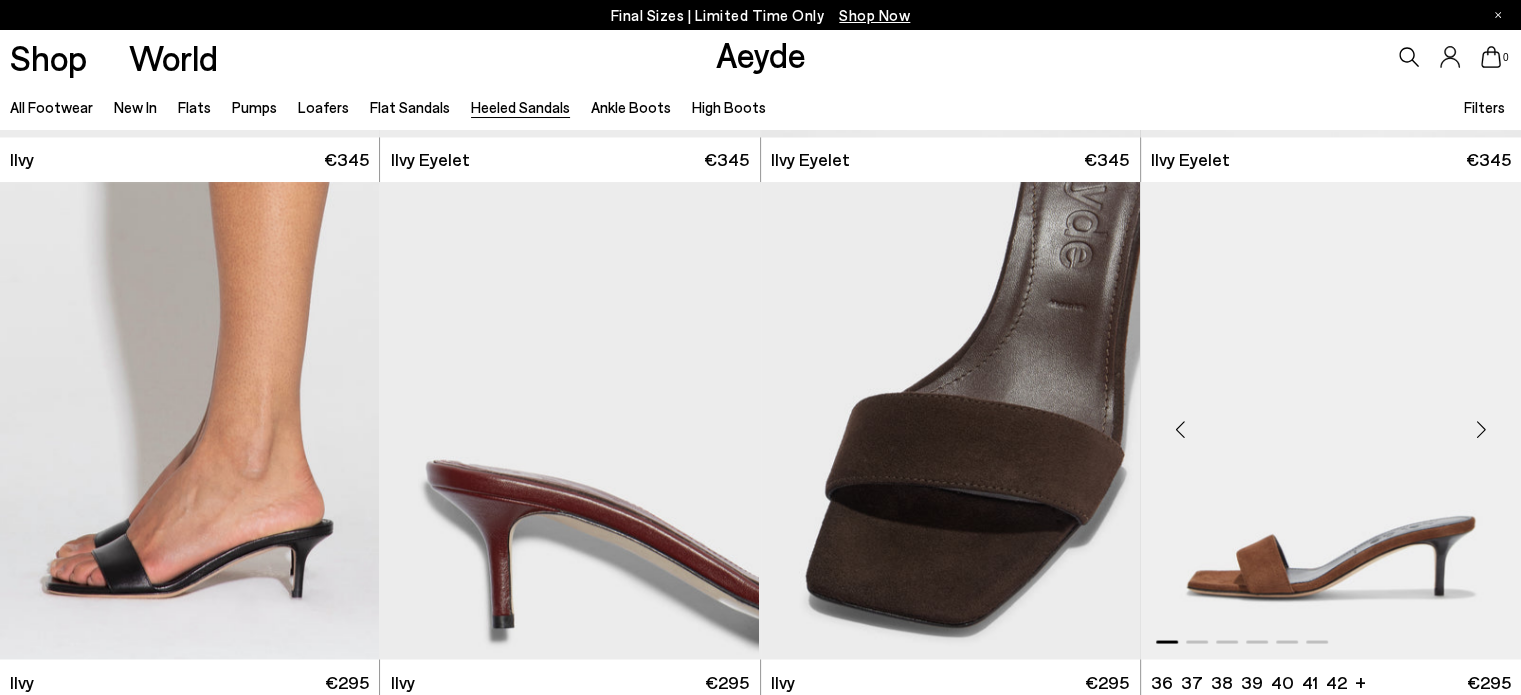 click at bounding box center (1481, 428) 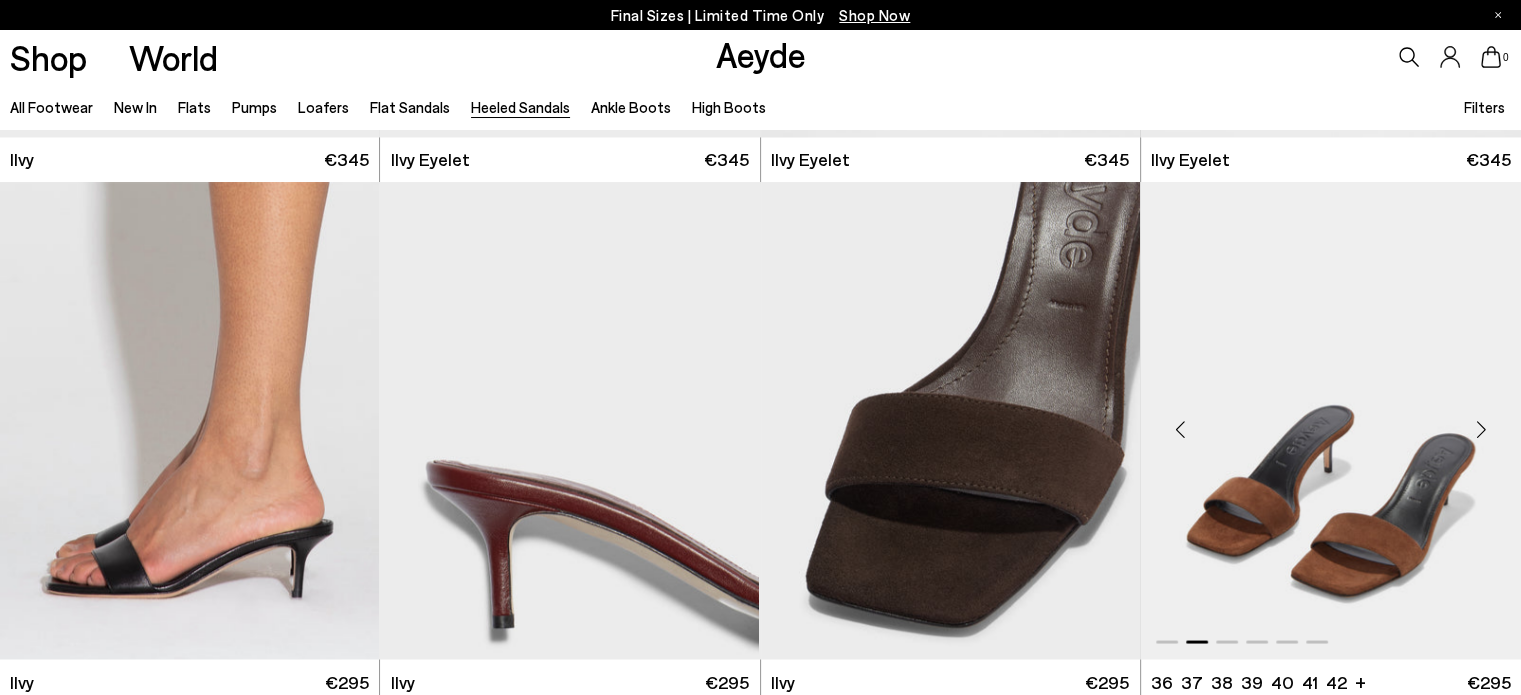 click at bounding box center (1481, 428) 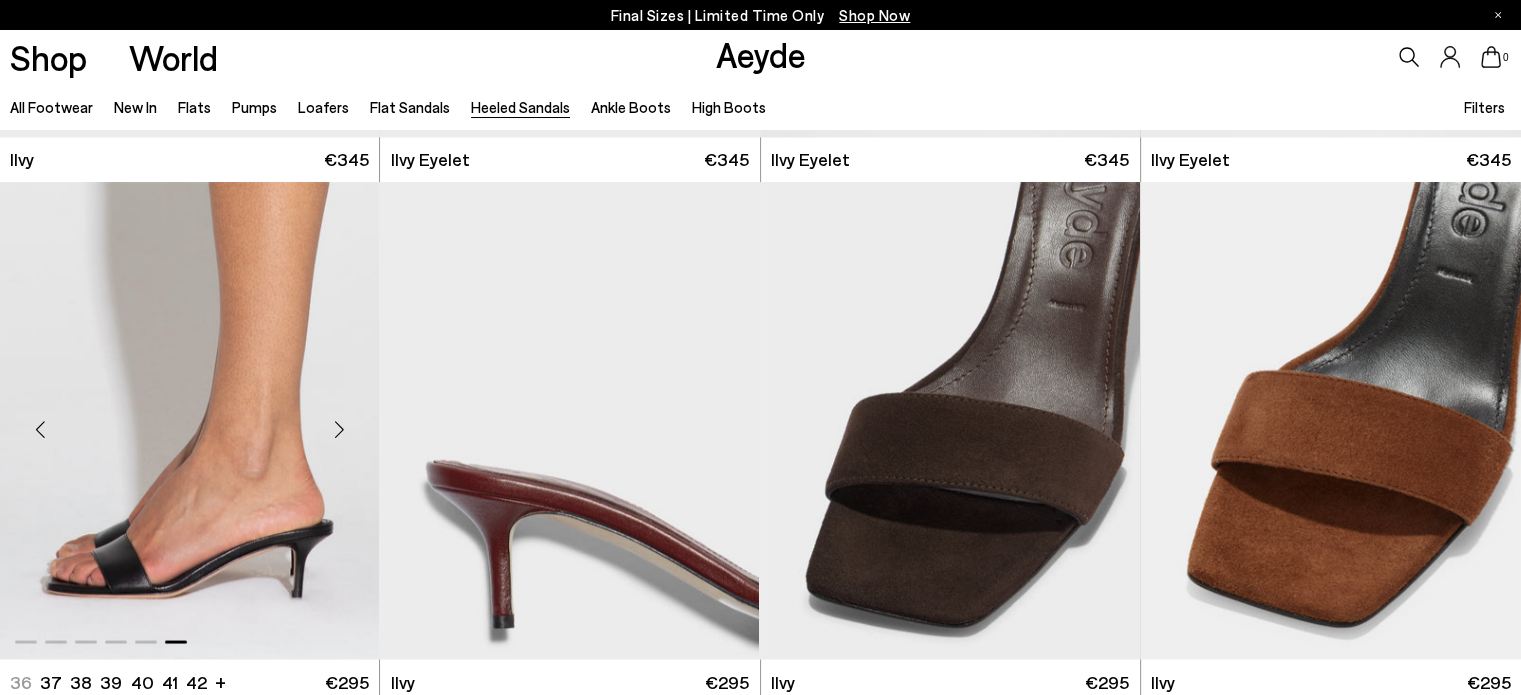 click at bounding box center [339, 428] 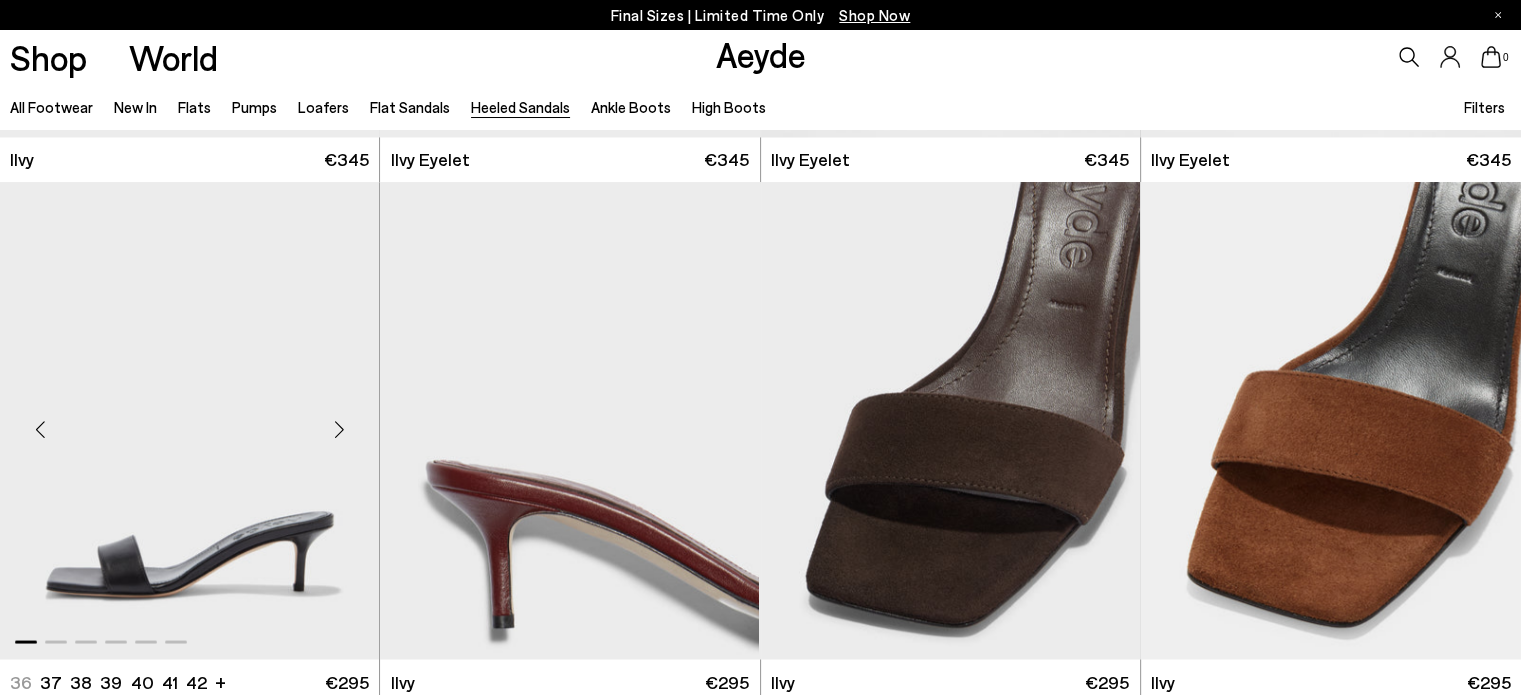 click at bounding box center (339, 428) 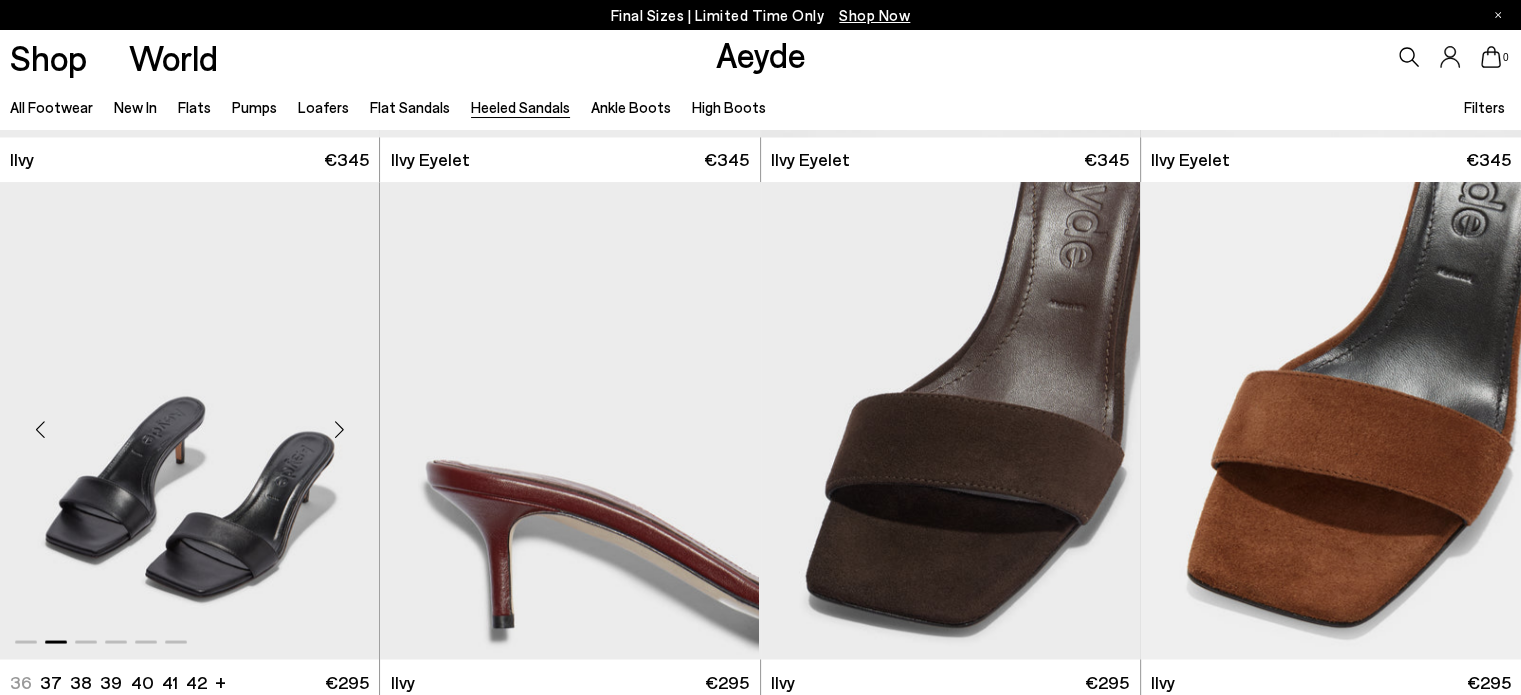 click at bounding box center [339, 428] 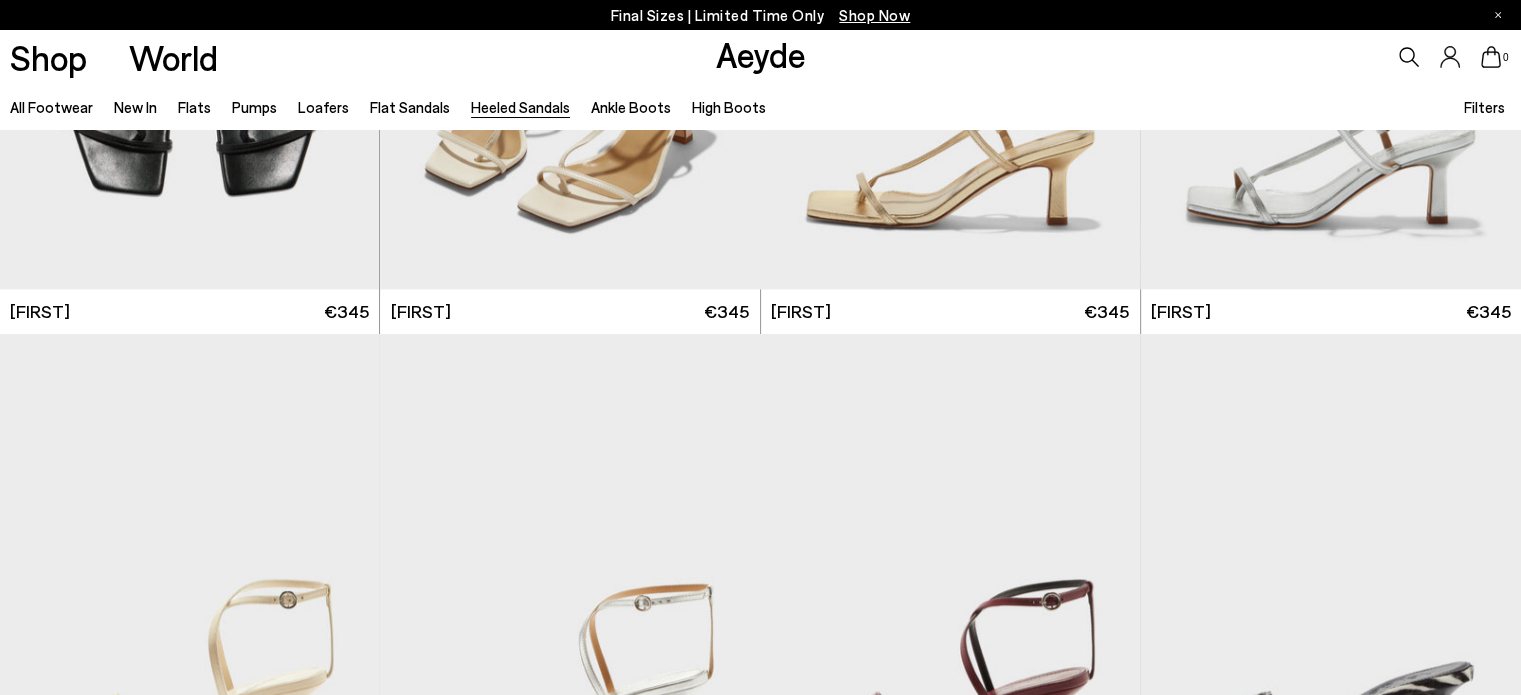 scroll, scrollTop: 2100, scrollLeft: 0, axis: vertical 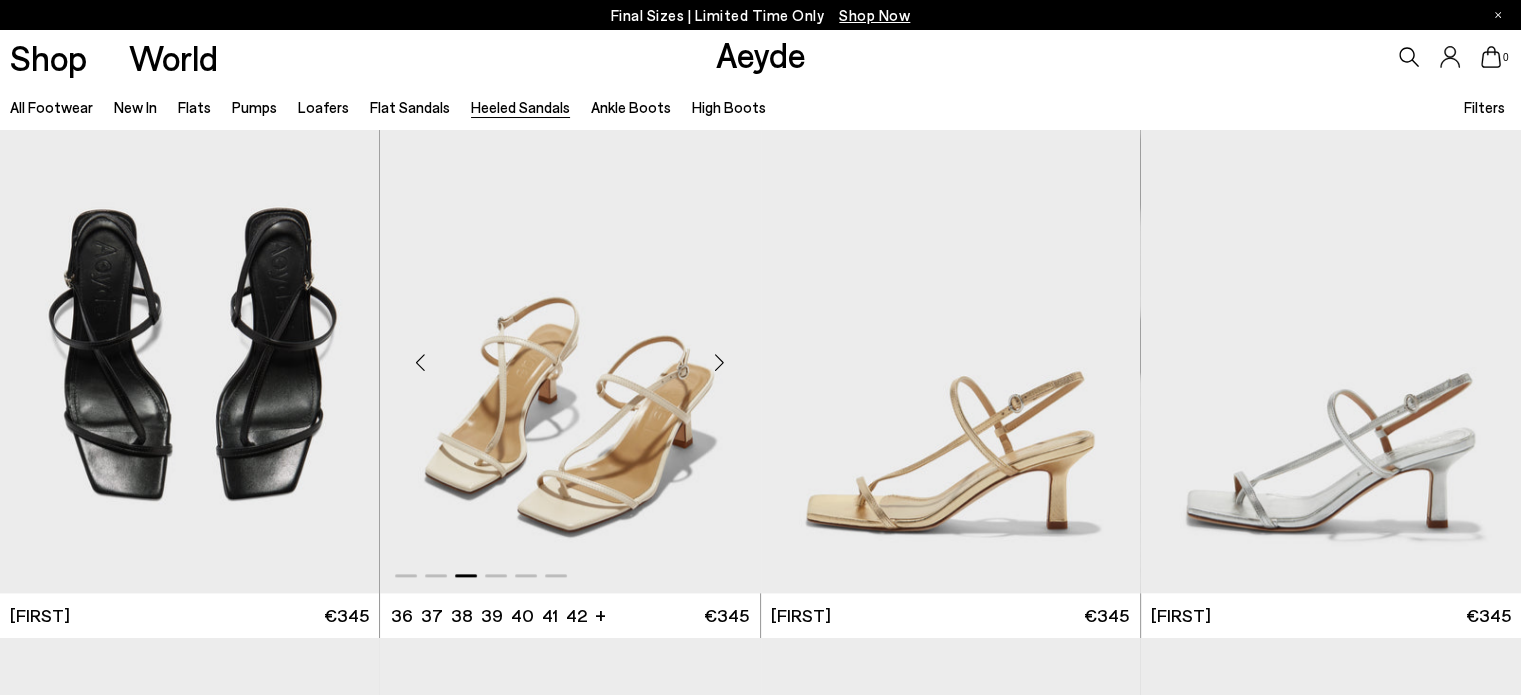 click at bounding box center [720, 363] 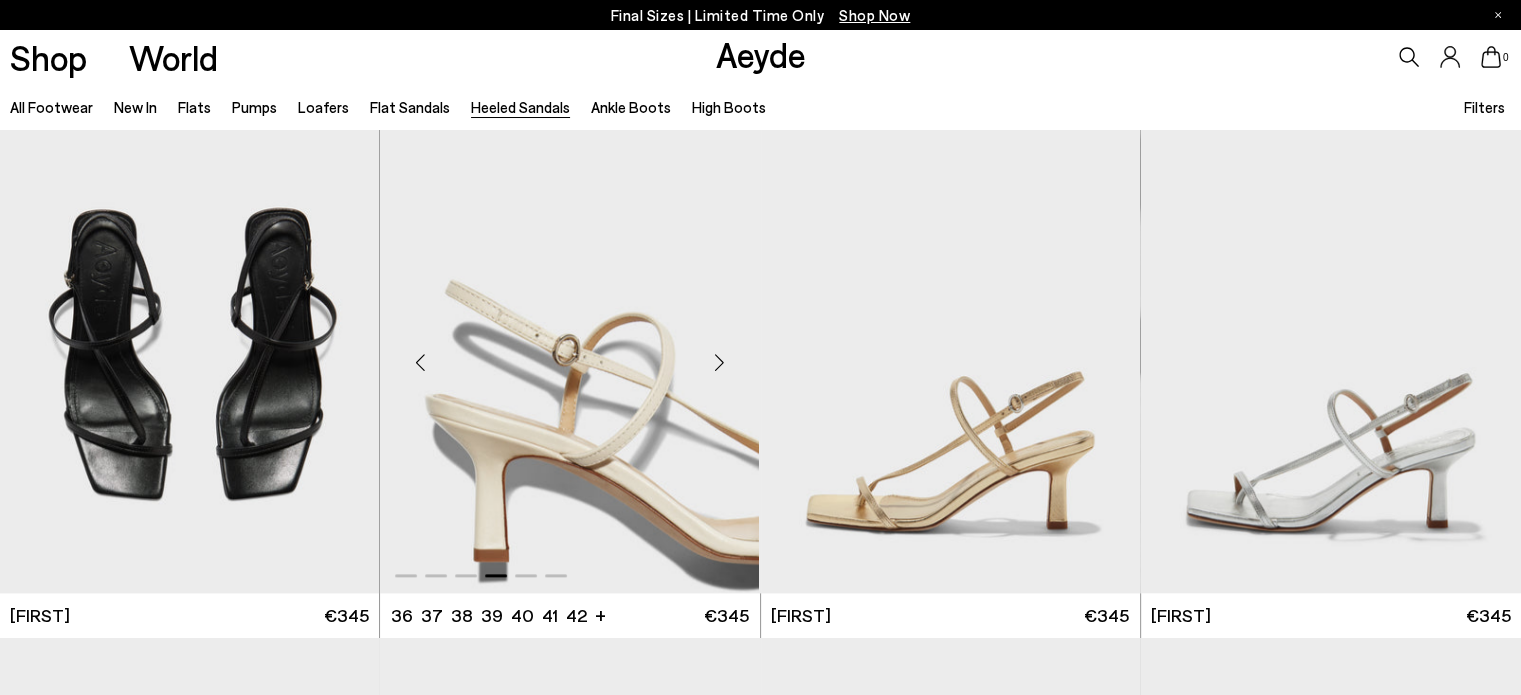 click at bounding box center [720, 363] 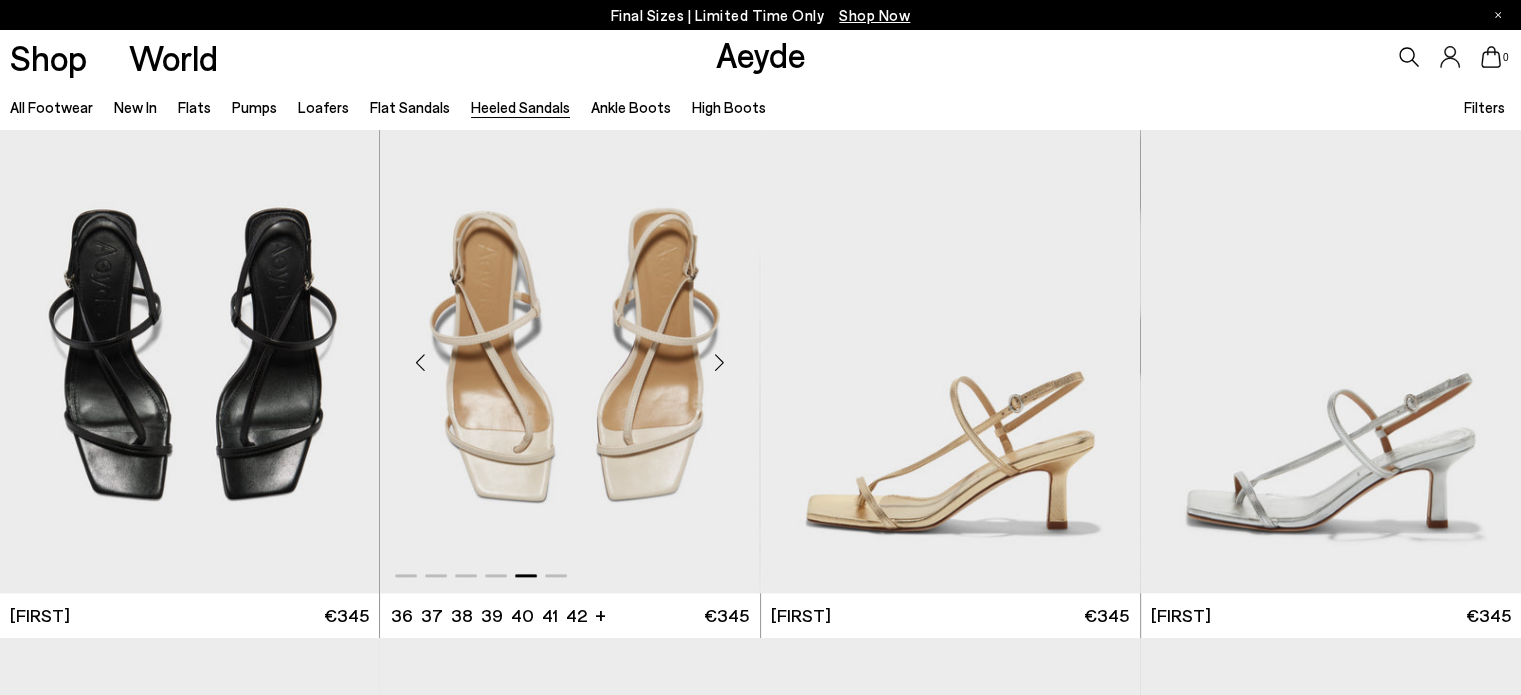 click at bounding box center [720, 363] 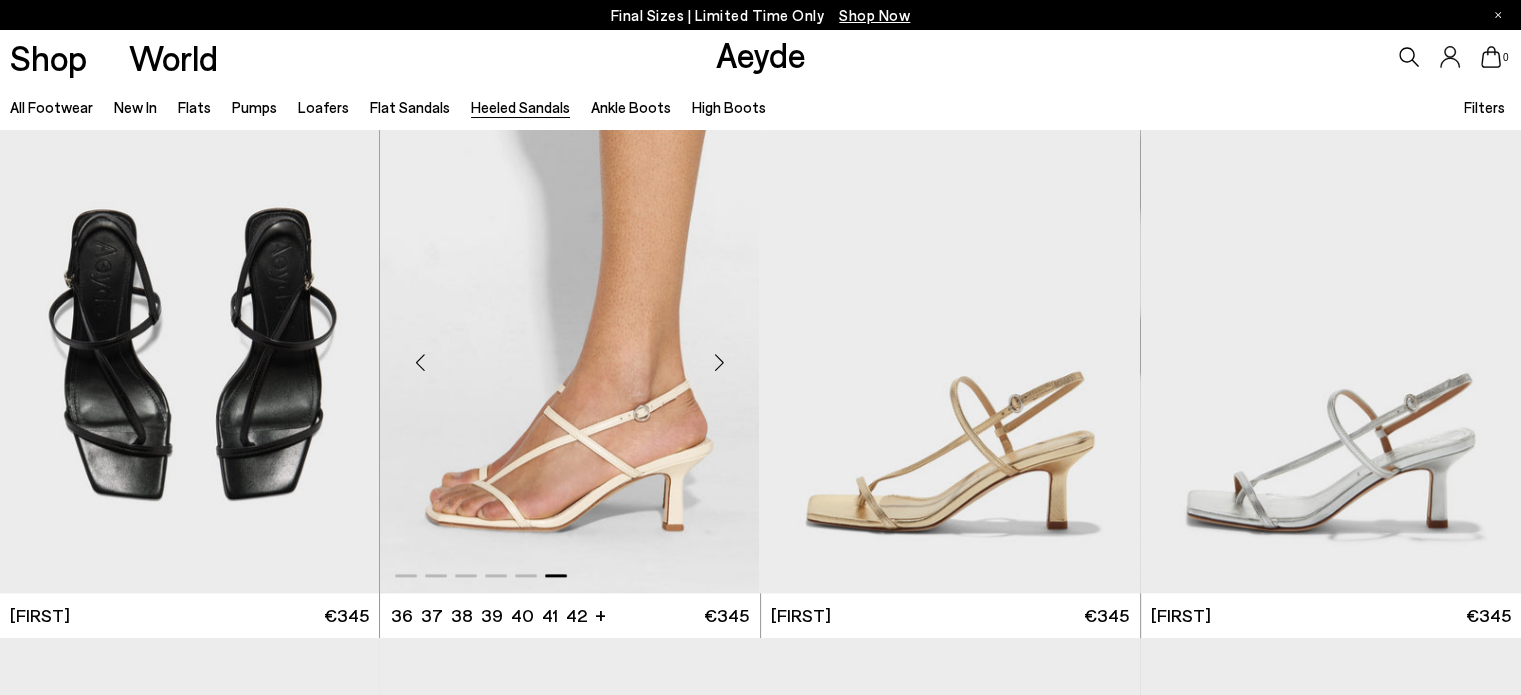 click at bounding box center [720, 363] 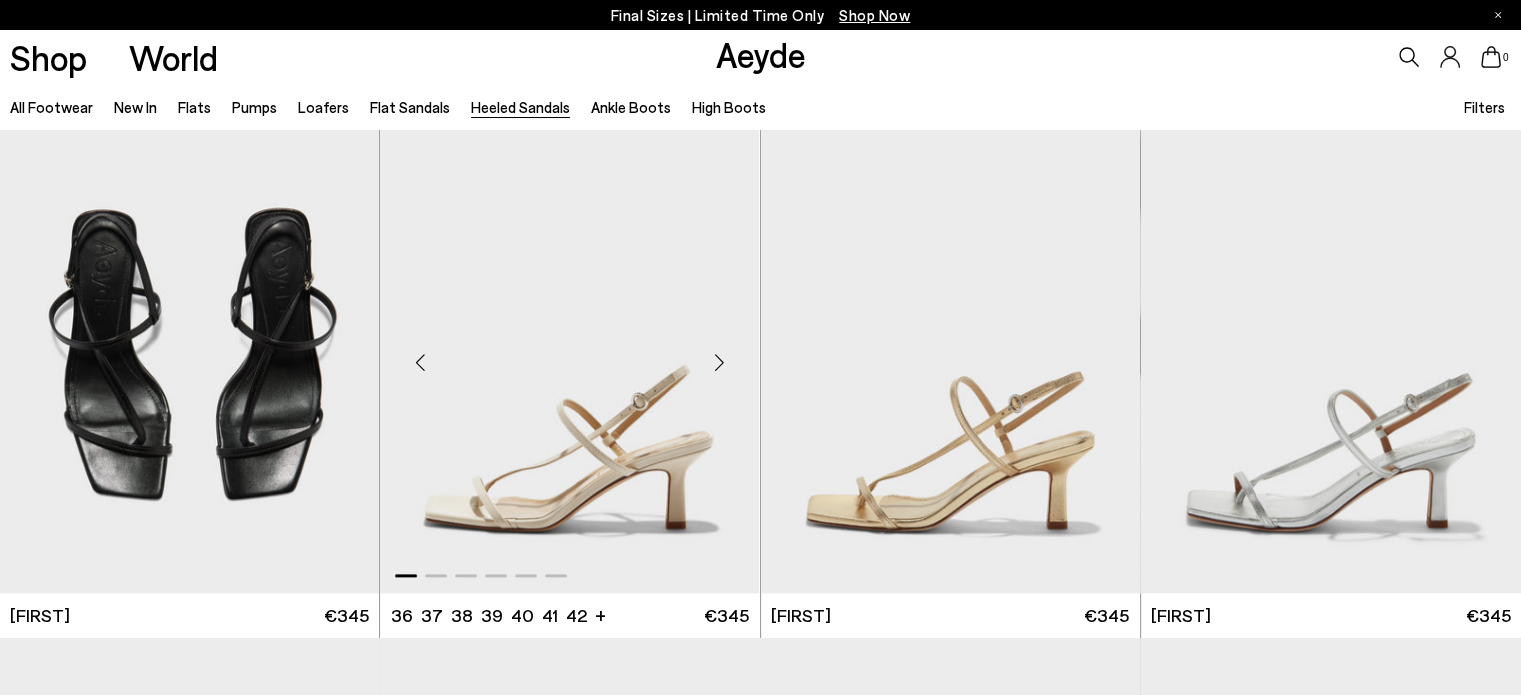 click at bounding box center [720, 363] 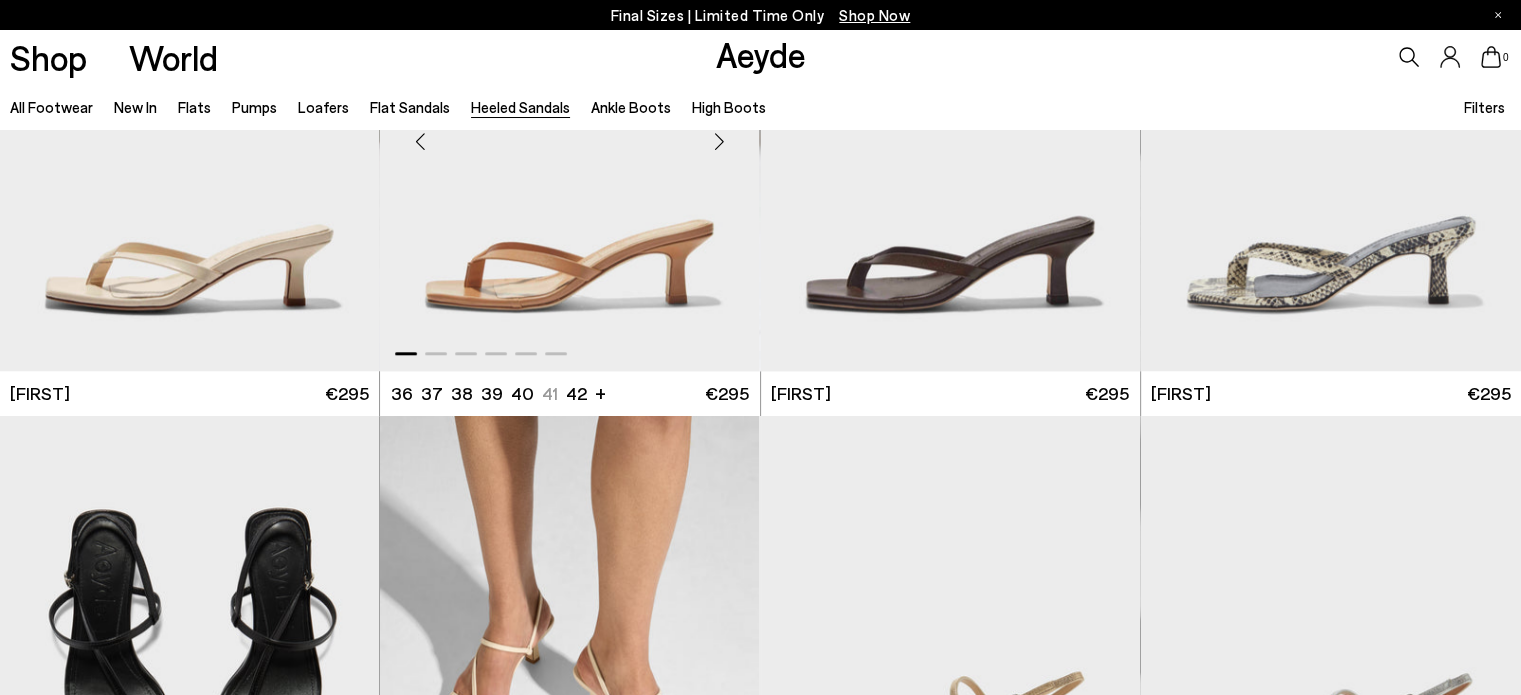 scroll, scrollTop: 2400, scrollLeft: 0, axis: vertical 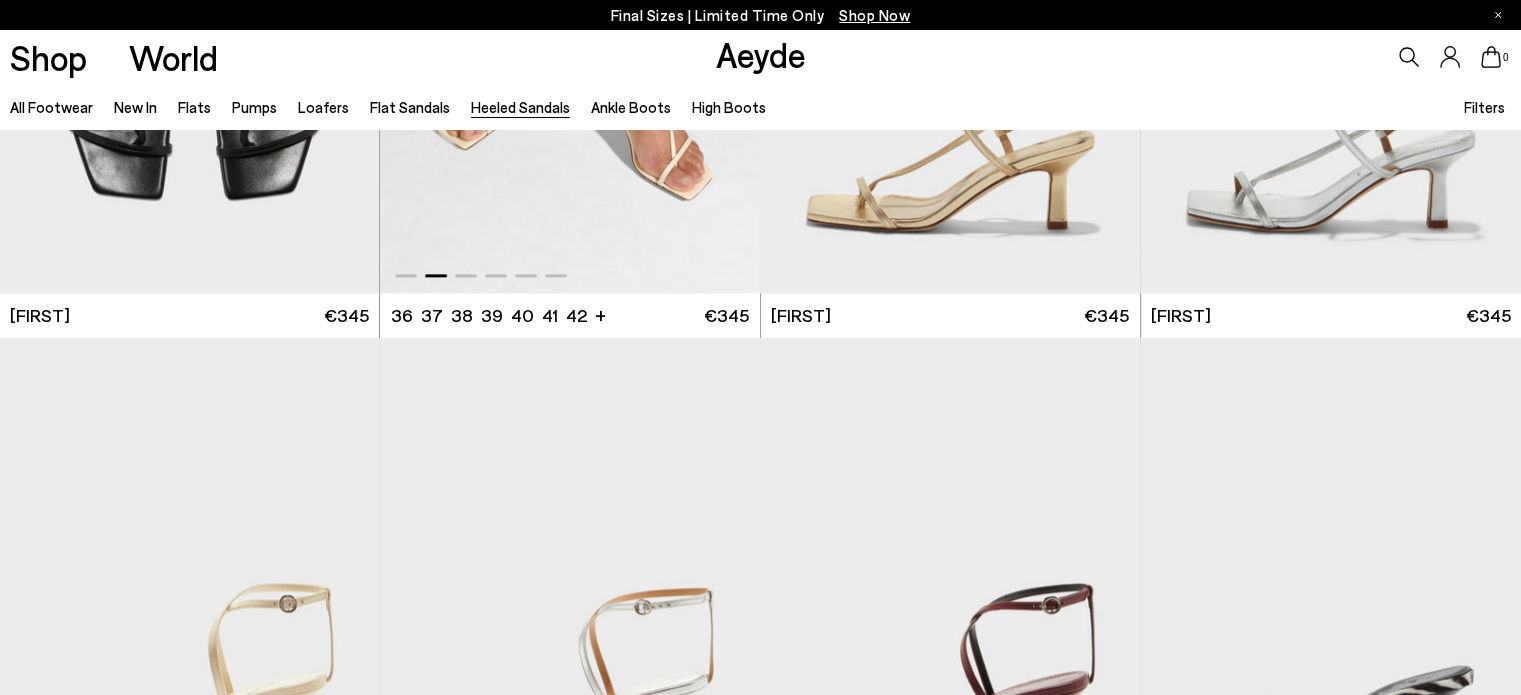 click at bounding box center [569, 54] 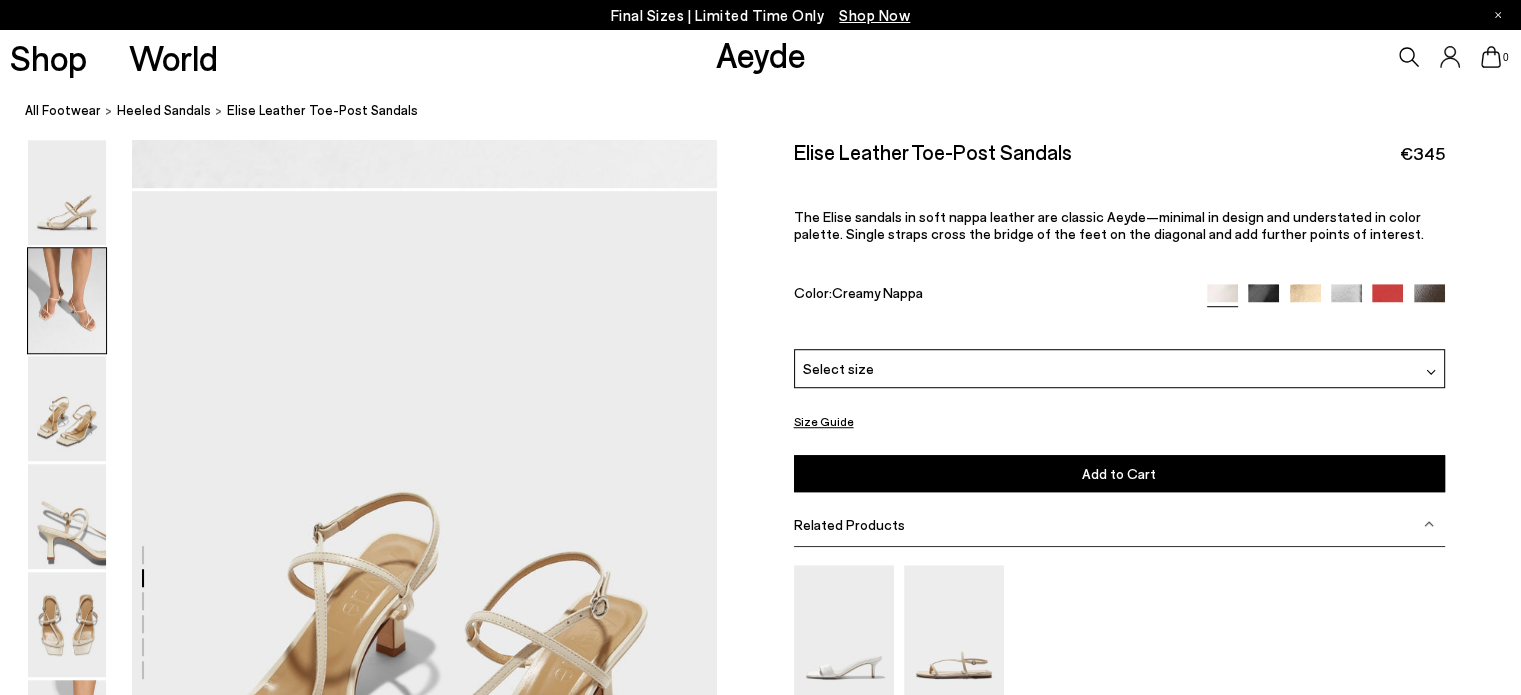 scroll, scrollTop: 1600, scrollLeft: 0, axis: vertical 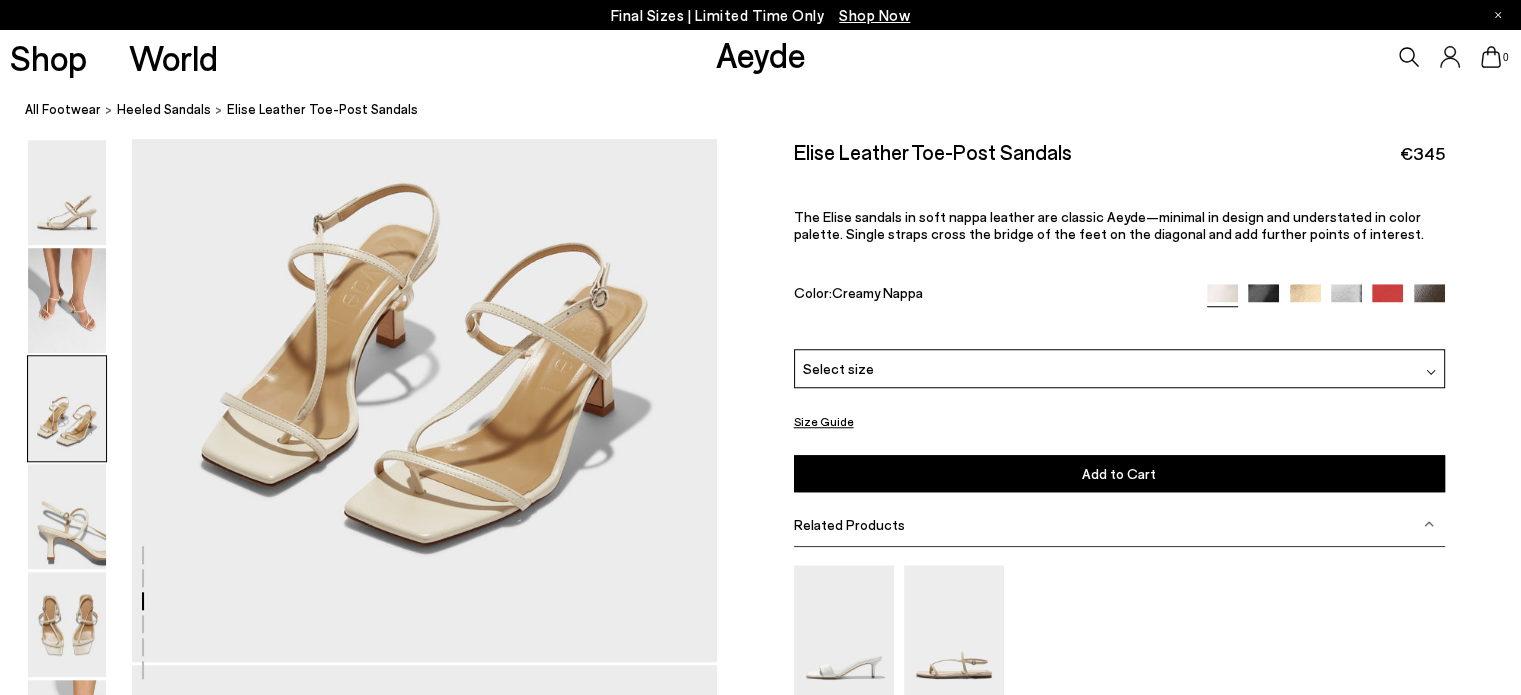 click at bounding box center (1429, 299) 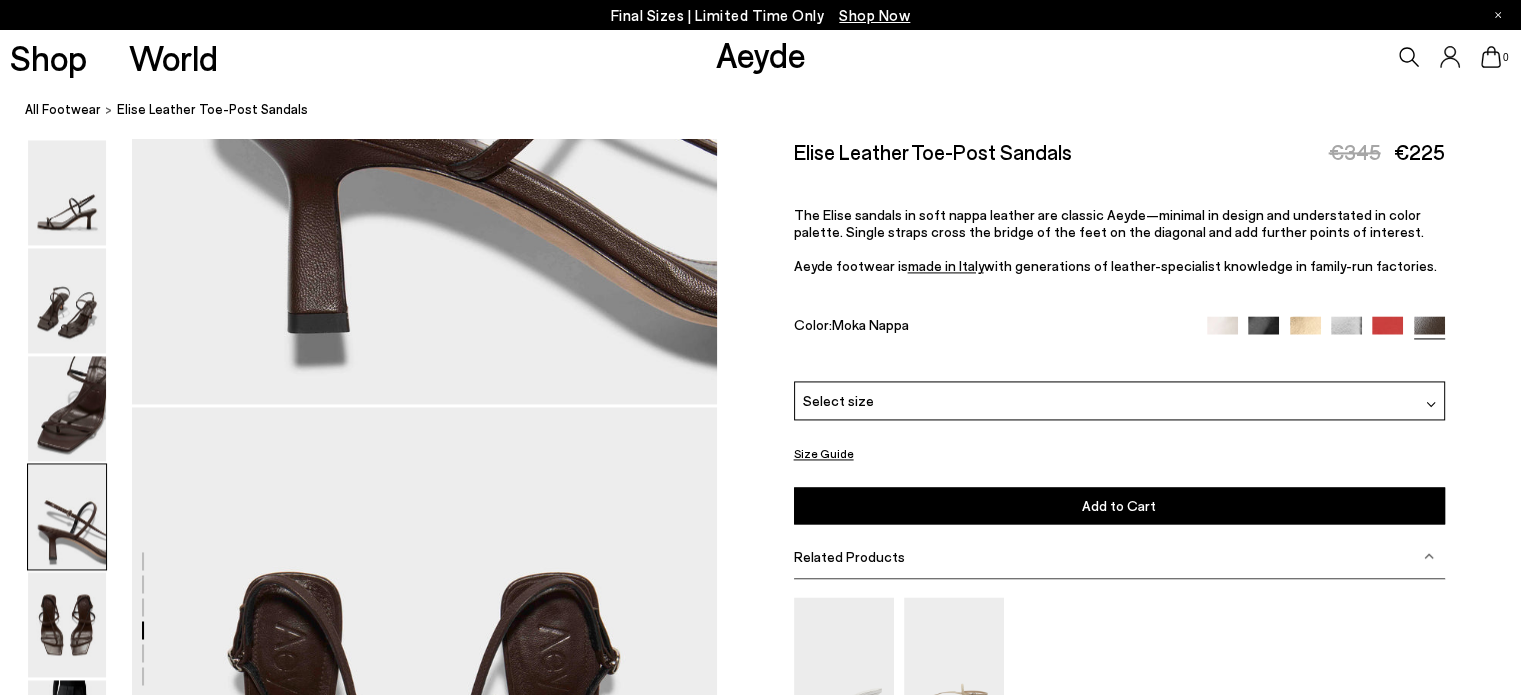 scroll, scrollTop: 2900, scrollLeft: 0, axis: vertical 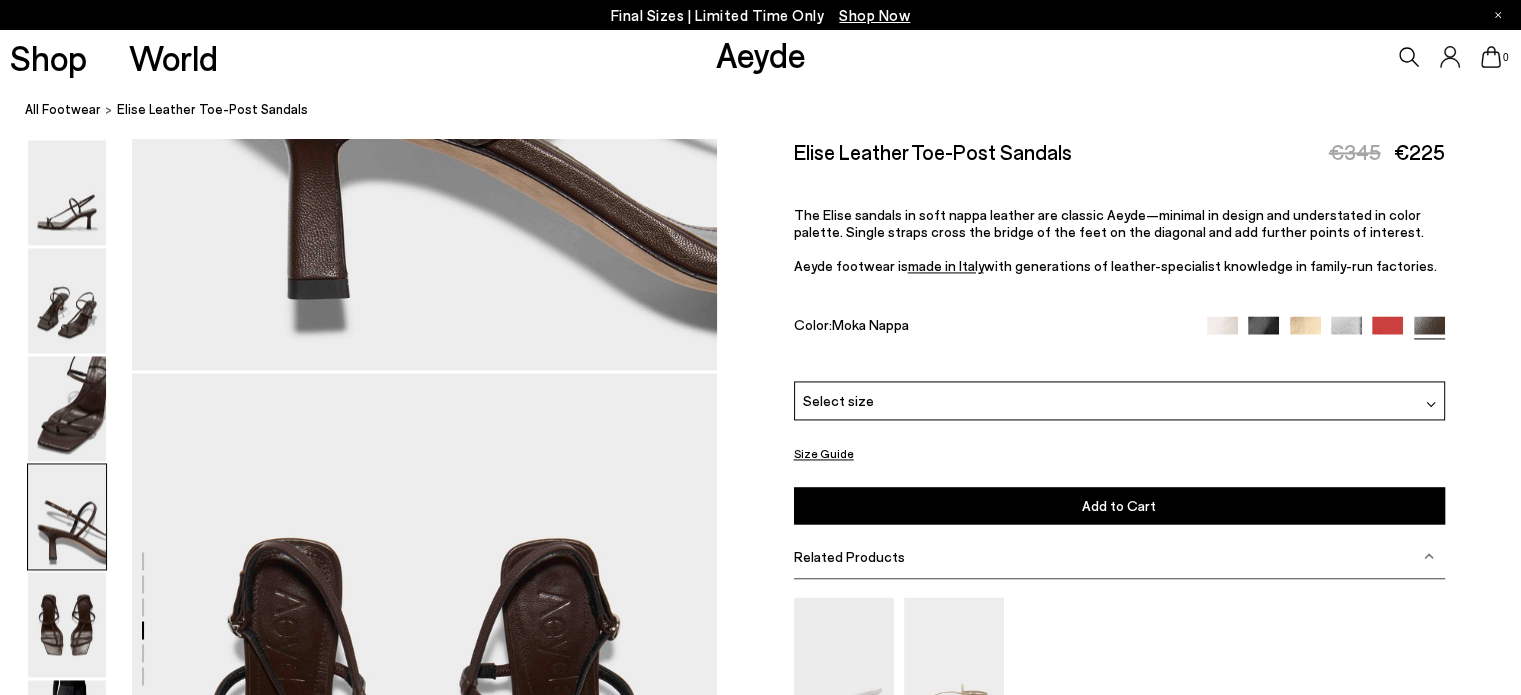 click at bounding box center (1263, 331) 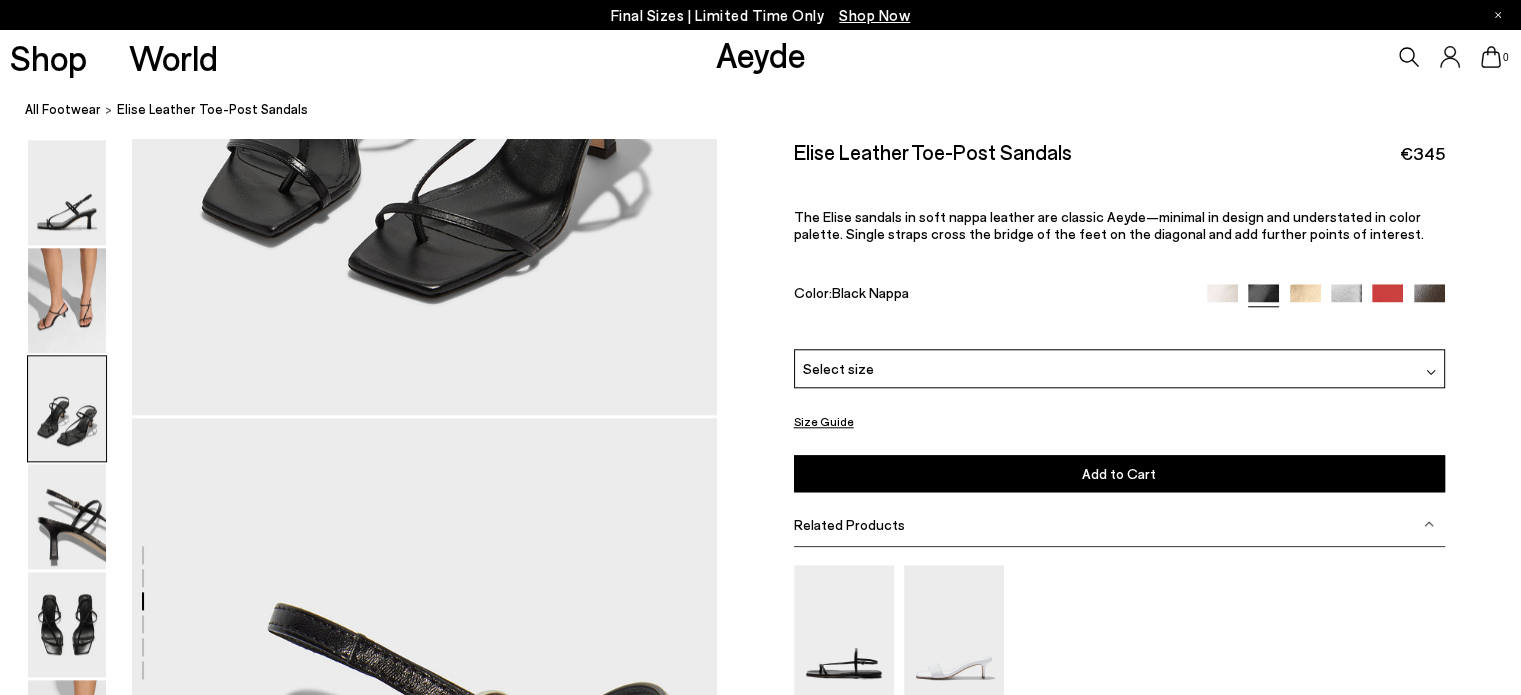 scroll, scrollTop: 1900, scrollLeft: 0, axis: vertical 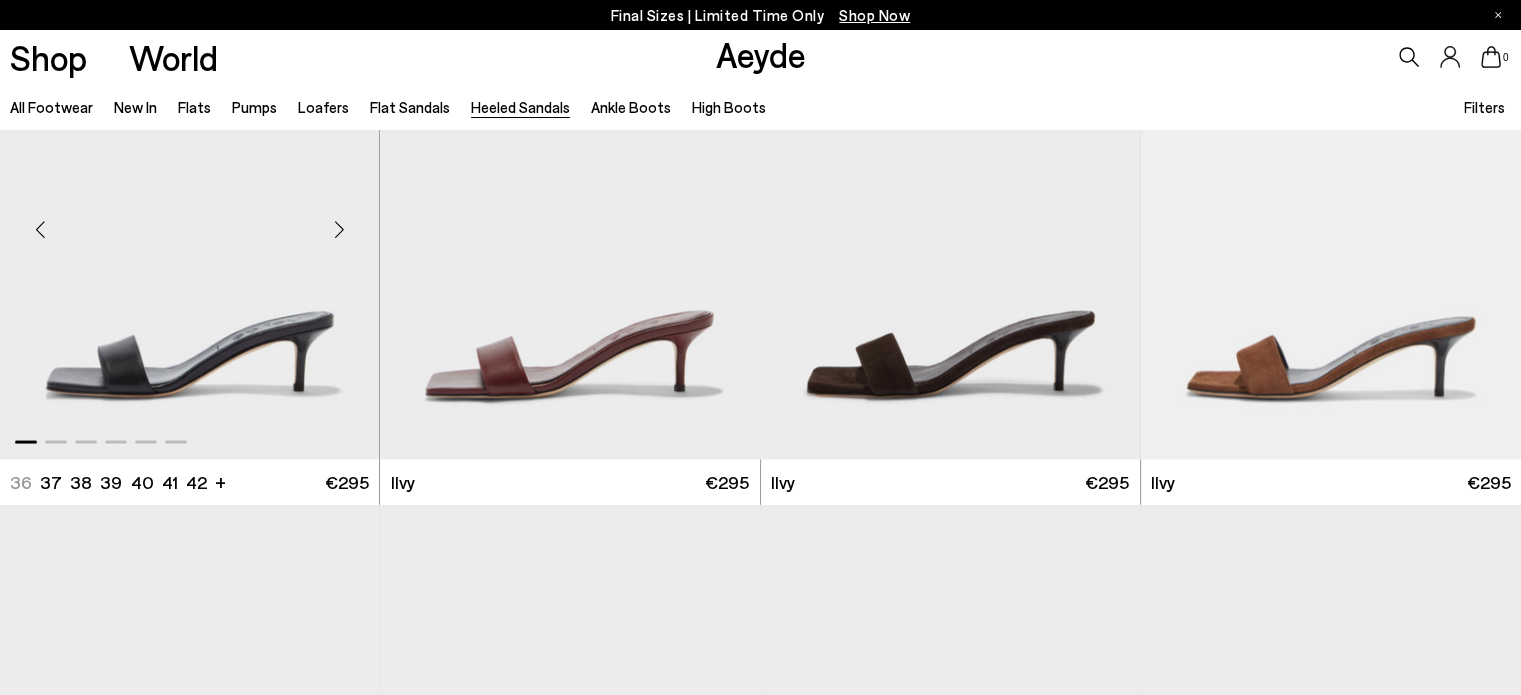 click at bounding box center [189, 220] 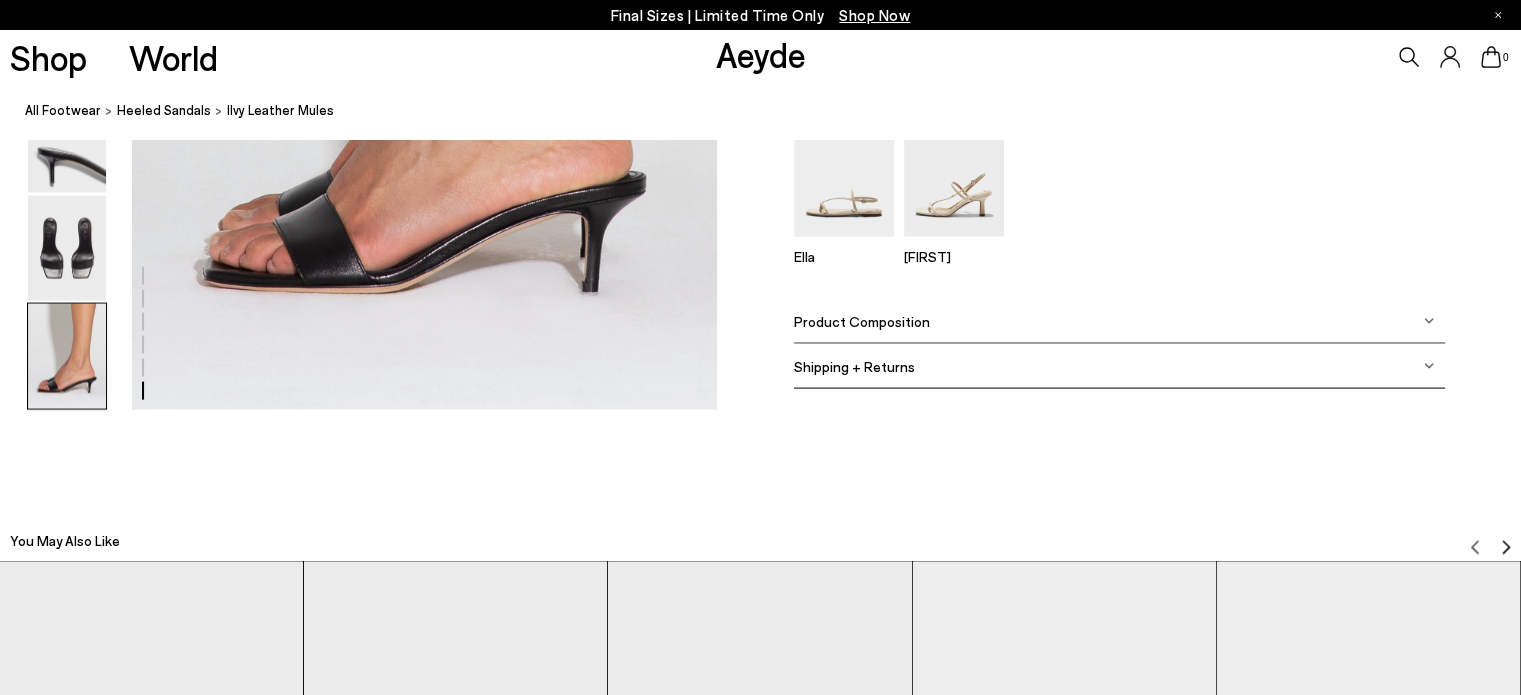 scroll, scrollTop: 4200, scrollLeft: 0, axis: vertical 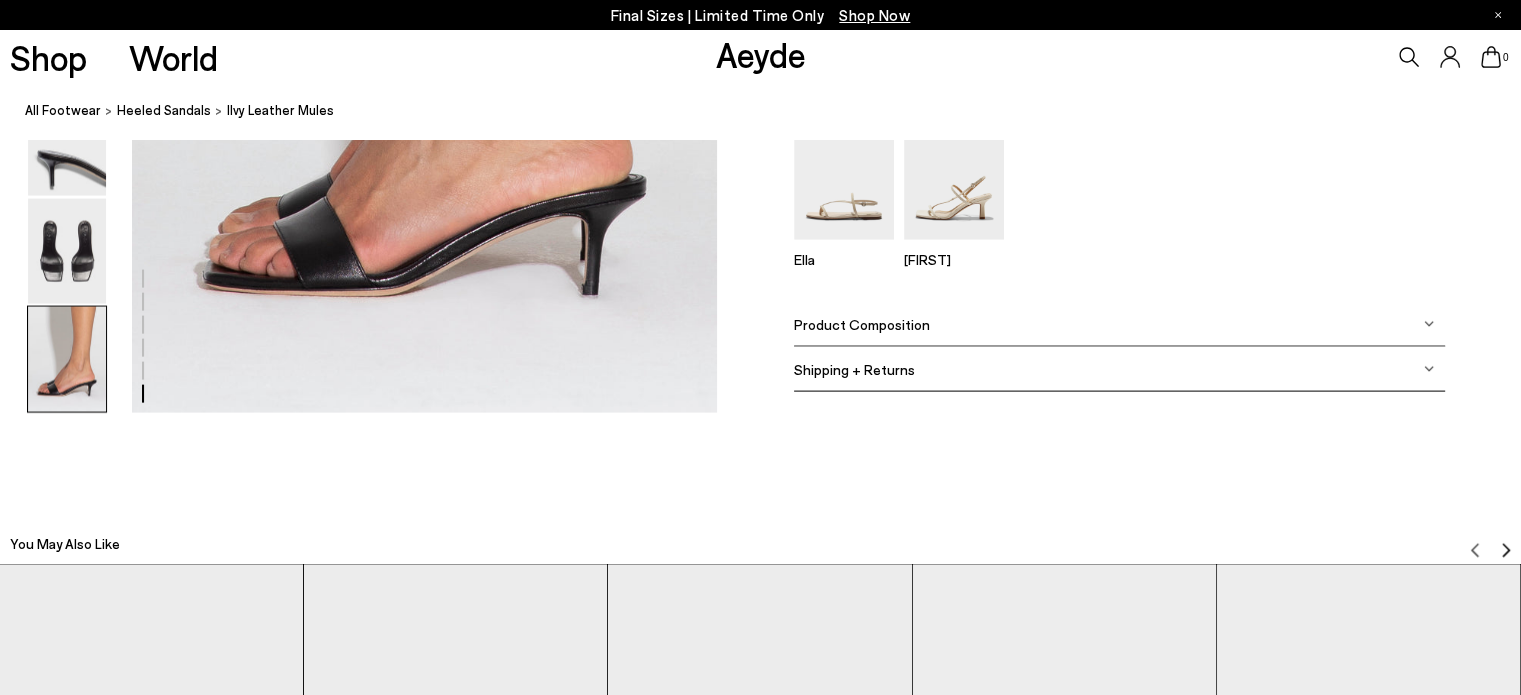 click at bounding box center [67, 359] 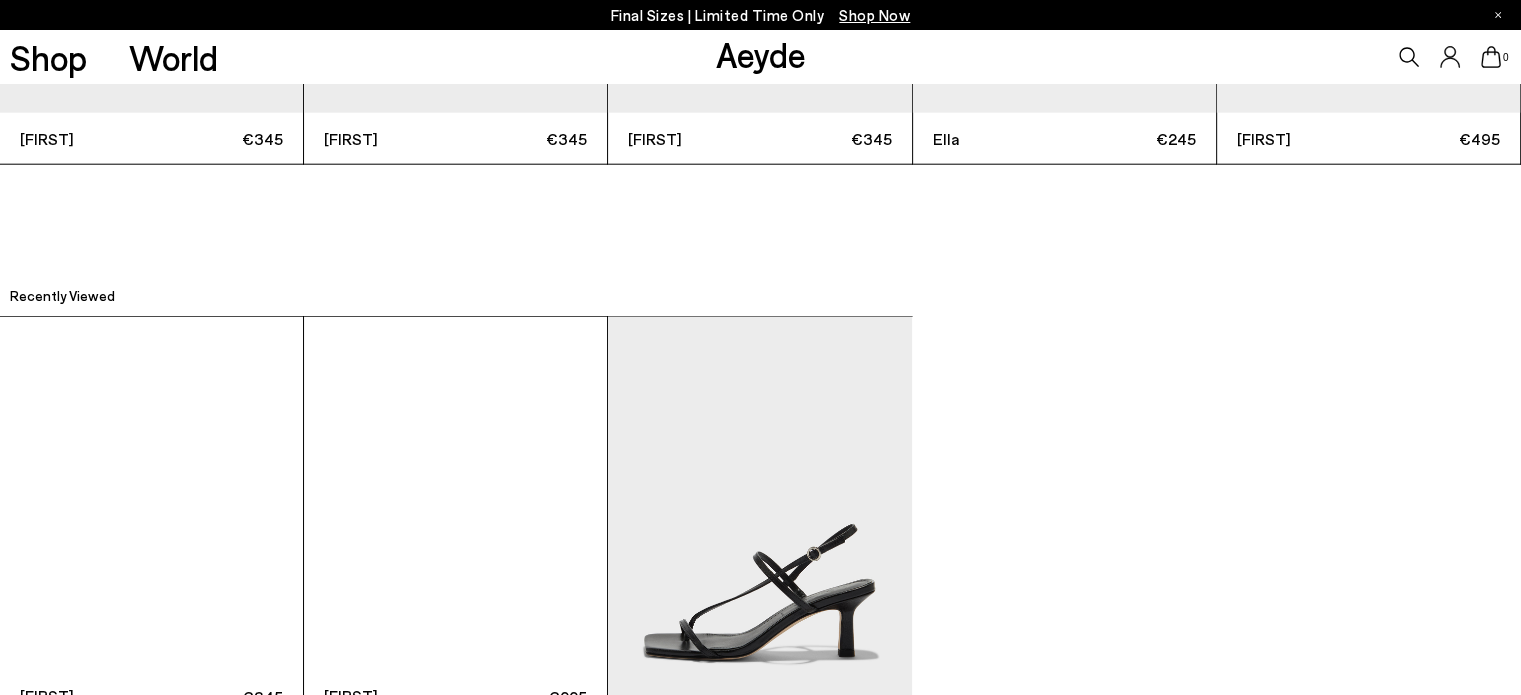 scroll, scrollTop: 5362, scrollLeft: 0, axis: vertical 